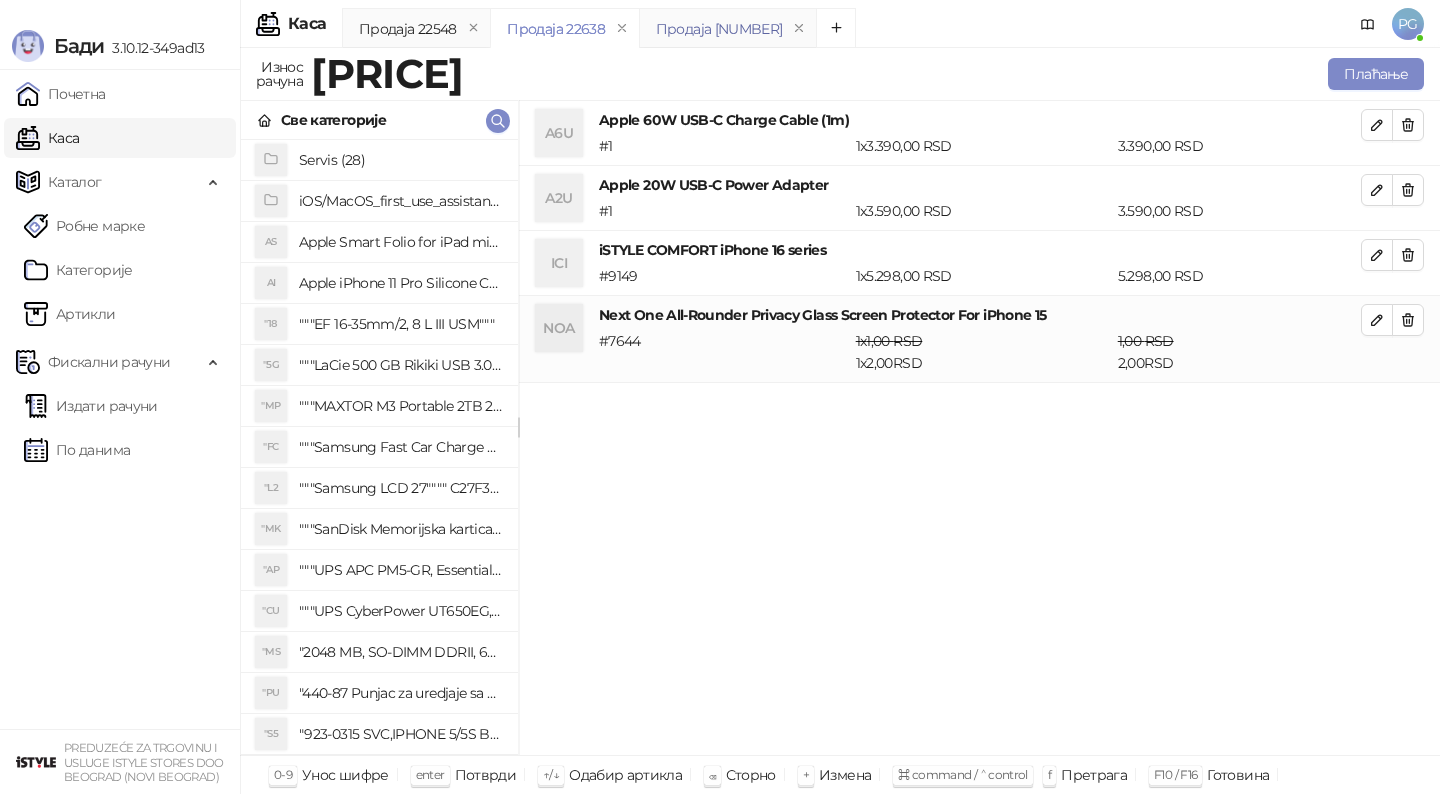 click on "Продаја [NUMBER]" at bounding box center (719, 29) 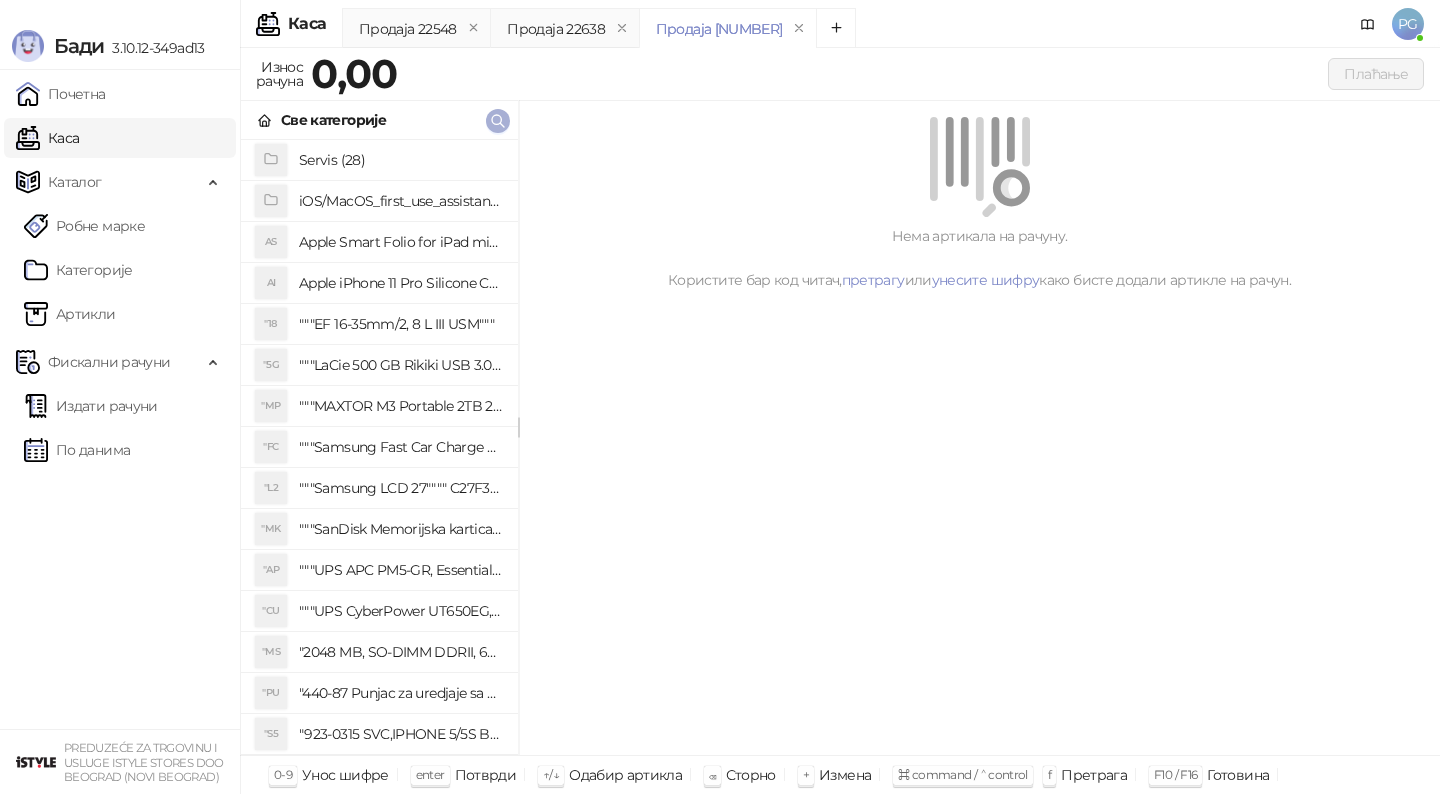 click at bounding box center [498, 120] 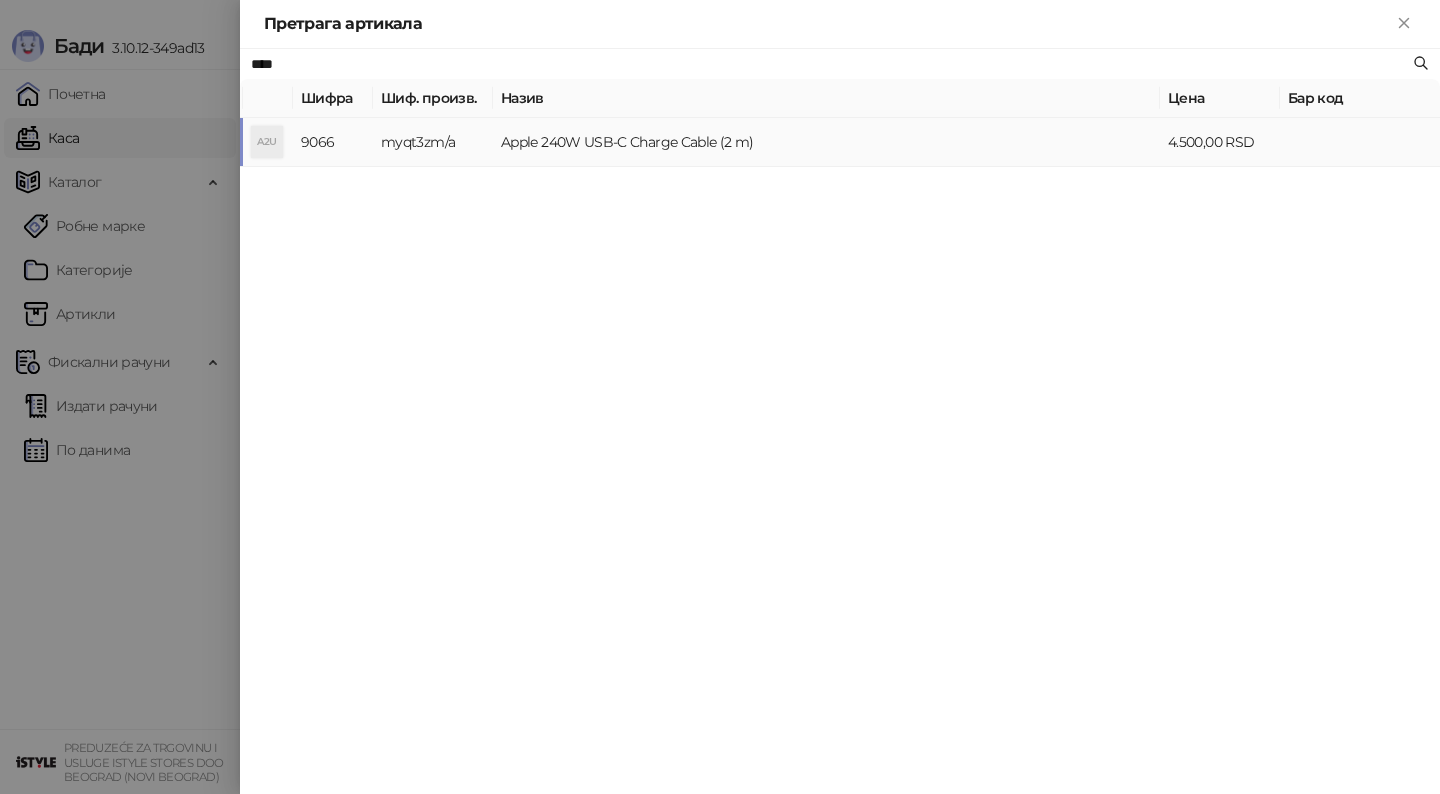 type on "****" 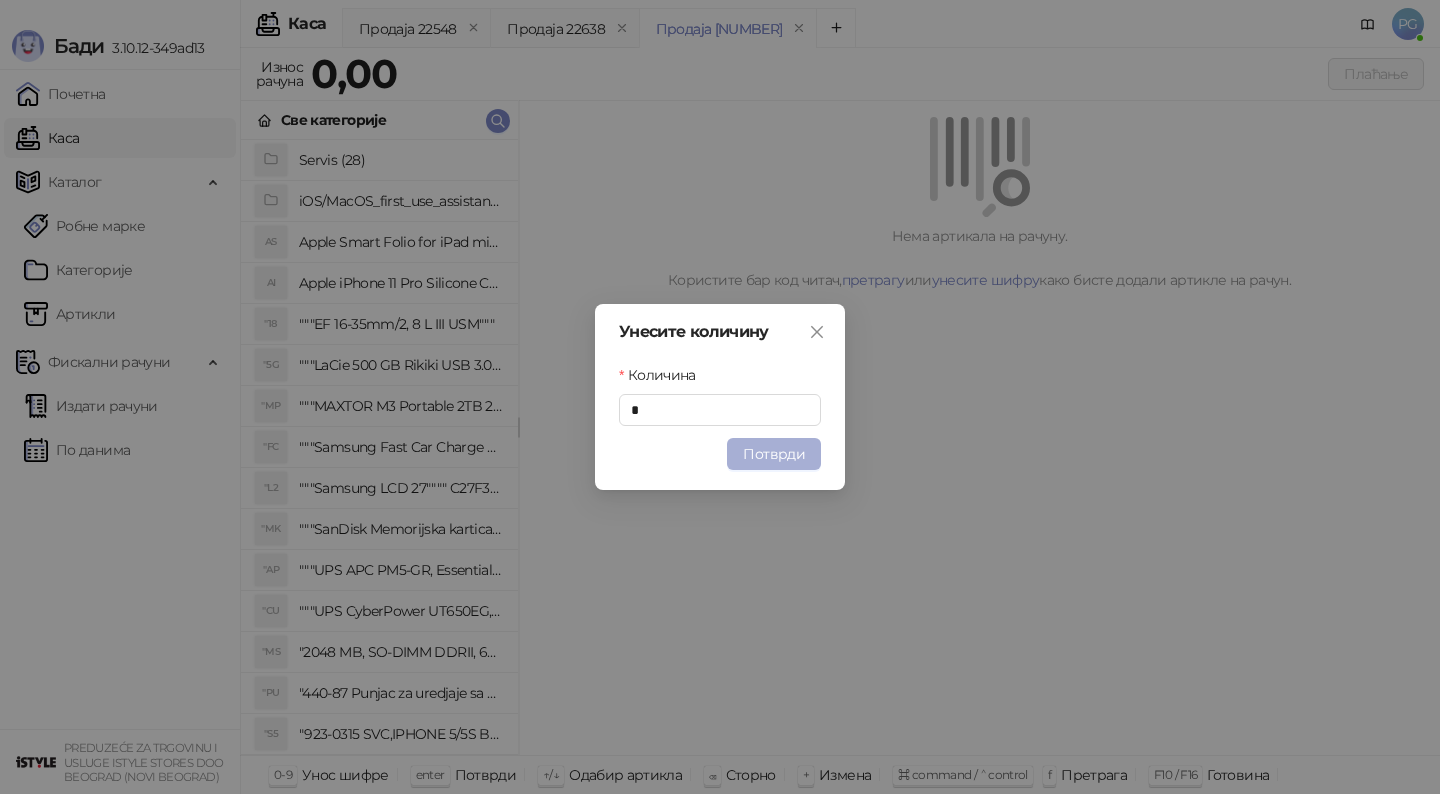 click on "Потврди" at bounding box center (774, 454) 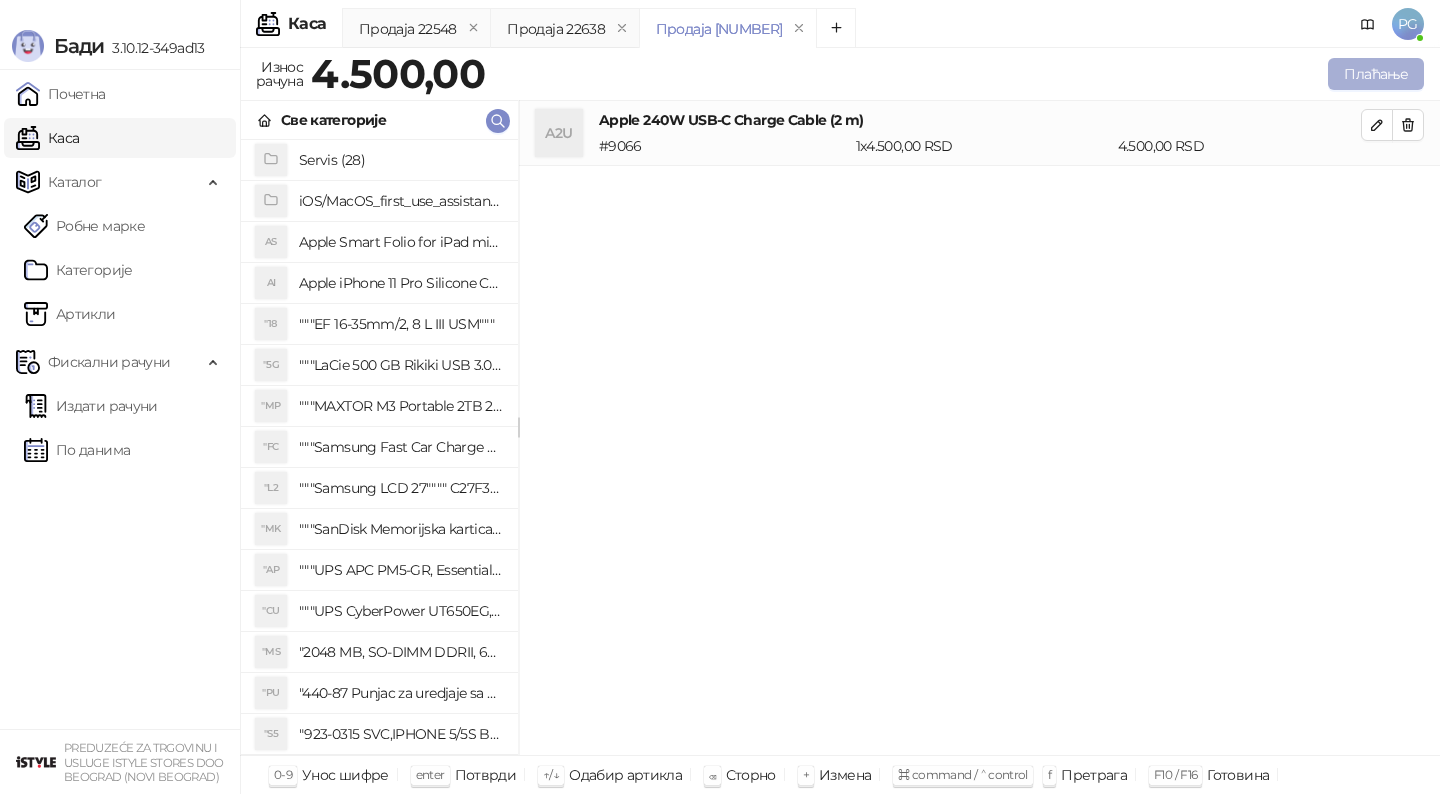click on "Плаћање" at bounding box center (1376, 74) 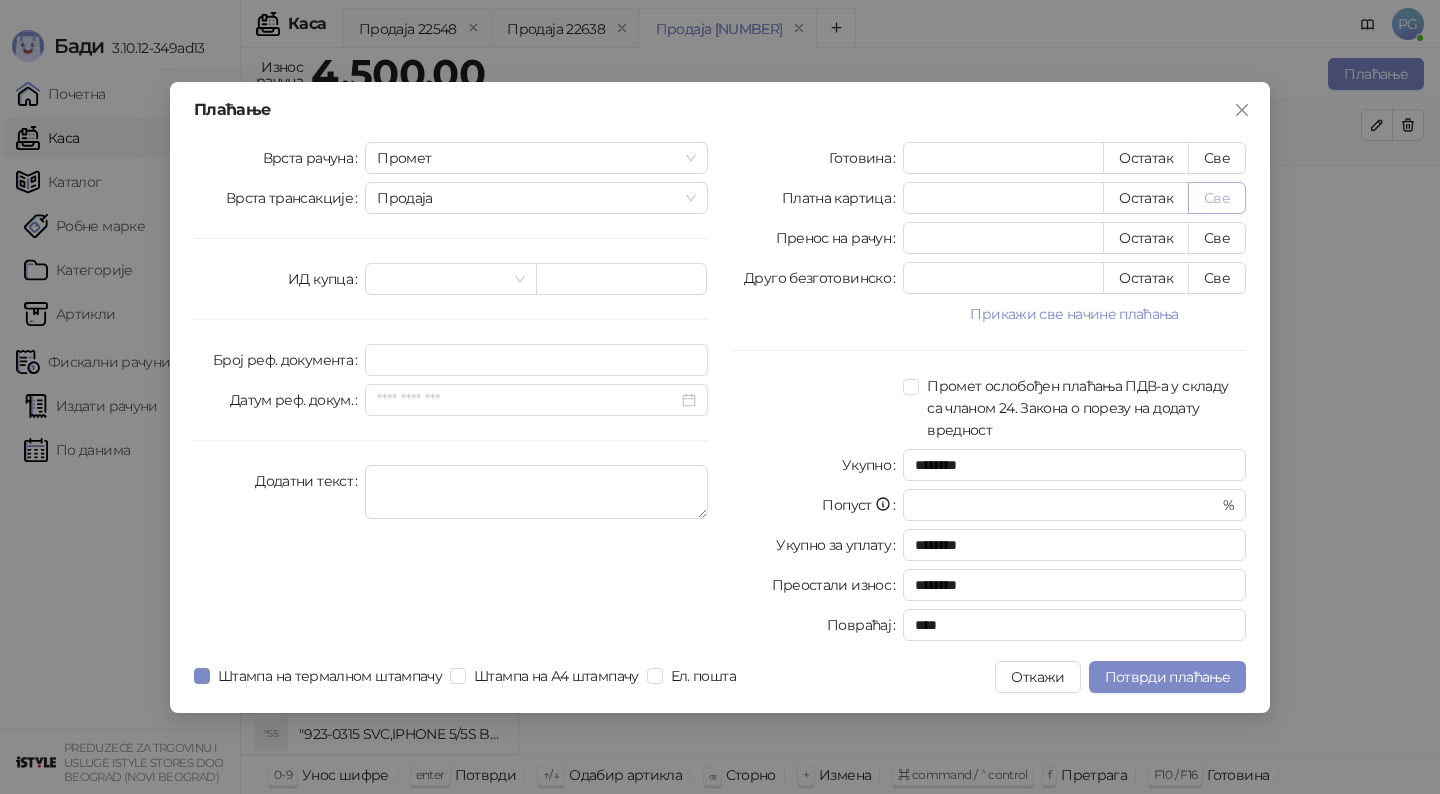 click on "Све" at bounding box center [1217, 198] 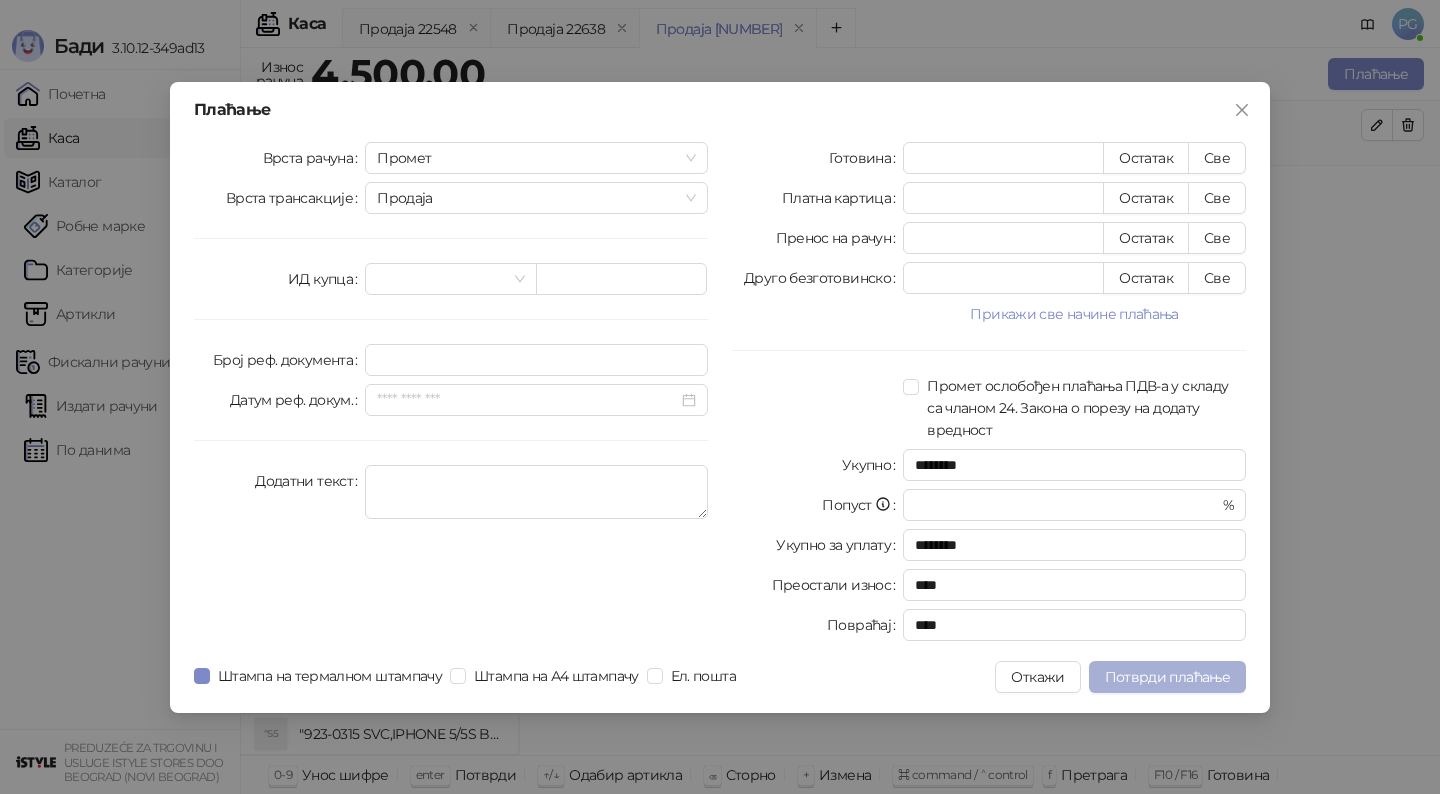 click on "Потврди плаћање" at bounding box center (1167, 677) 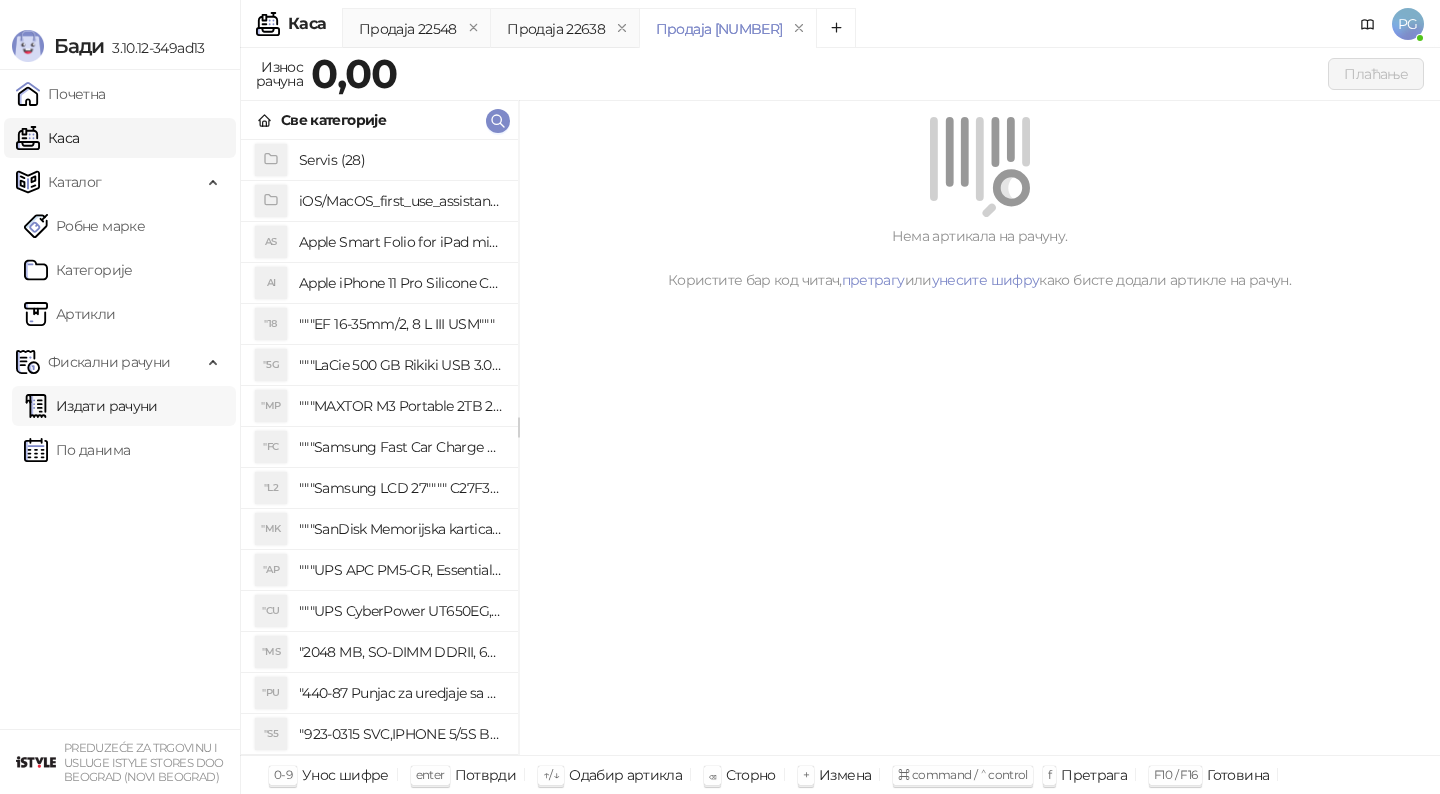click on "Издати рачуни" at bounding box center [91, 406] 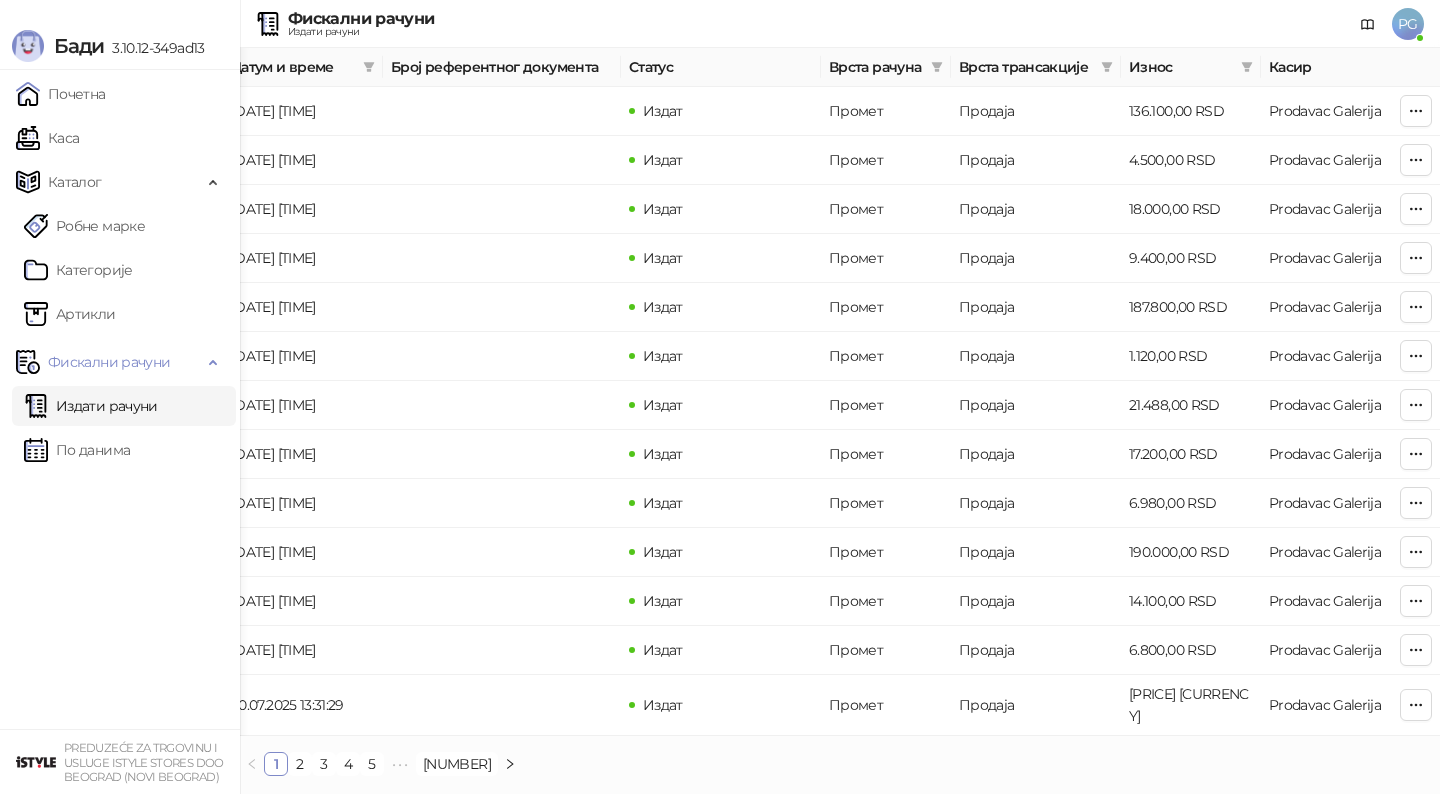 scroll, scrollTop: 0, scrollLeft: 600, axis: horizontal 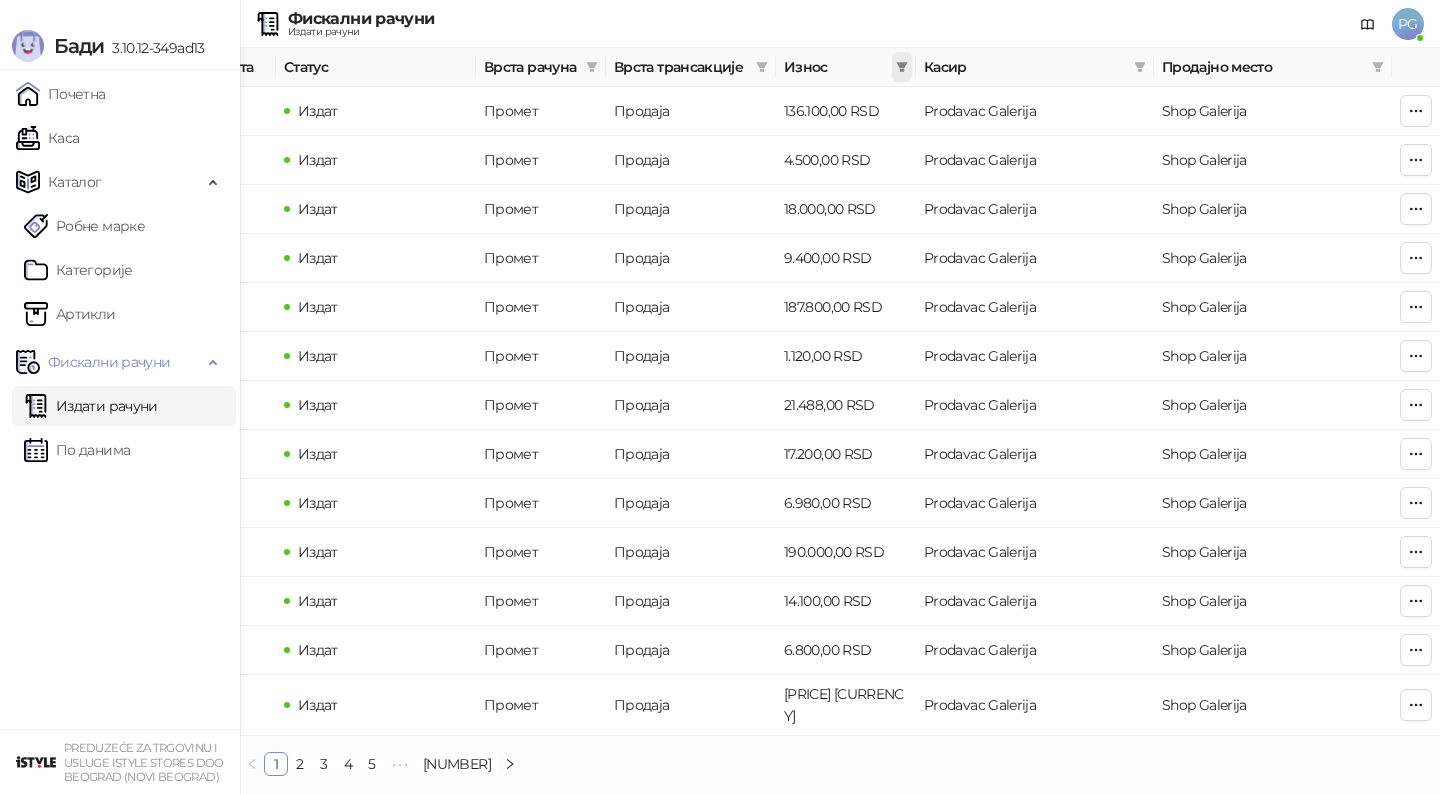 click 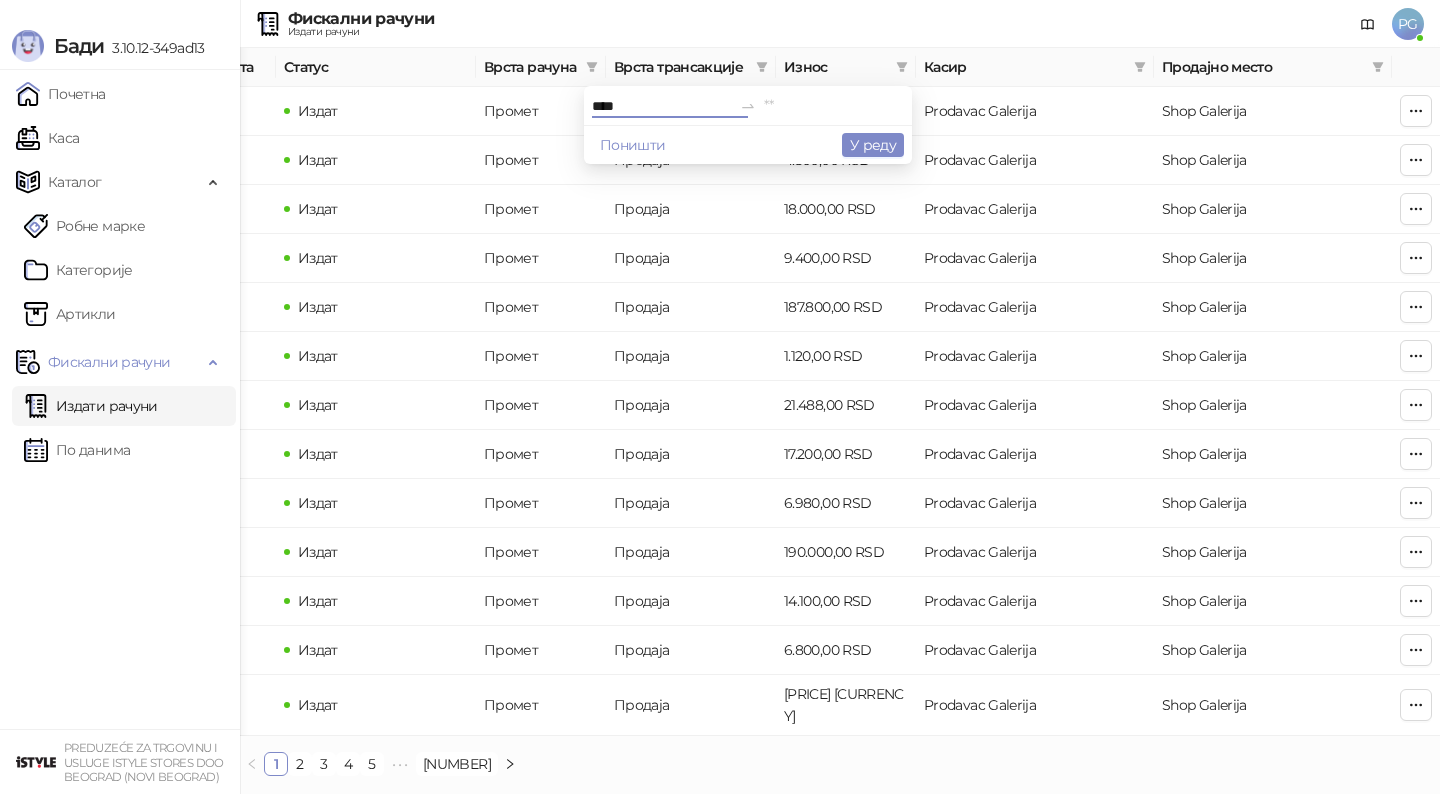 type on "****" 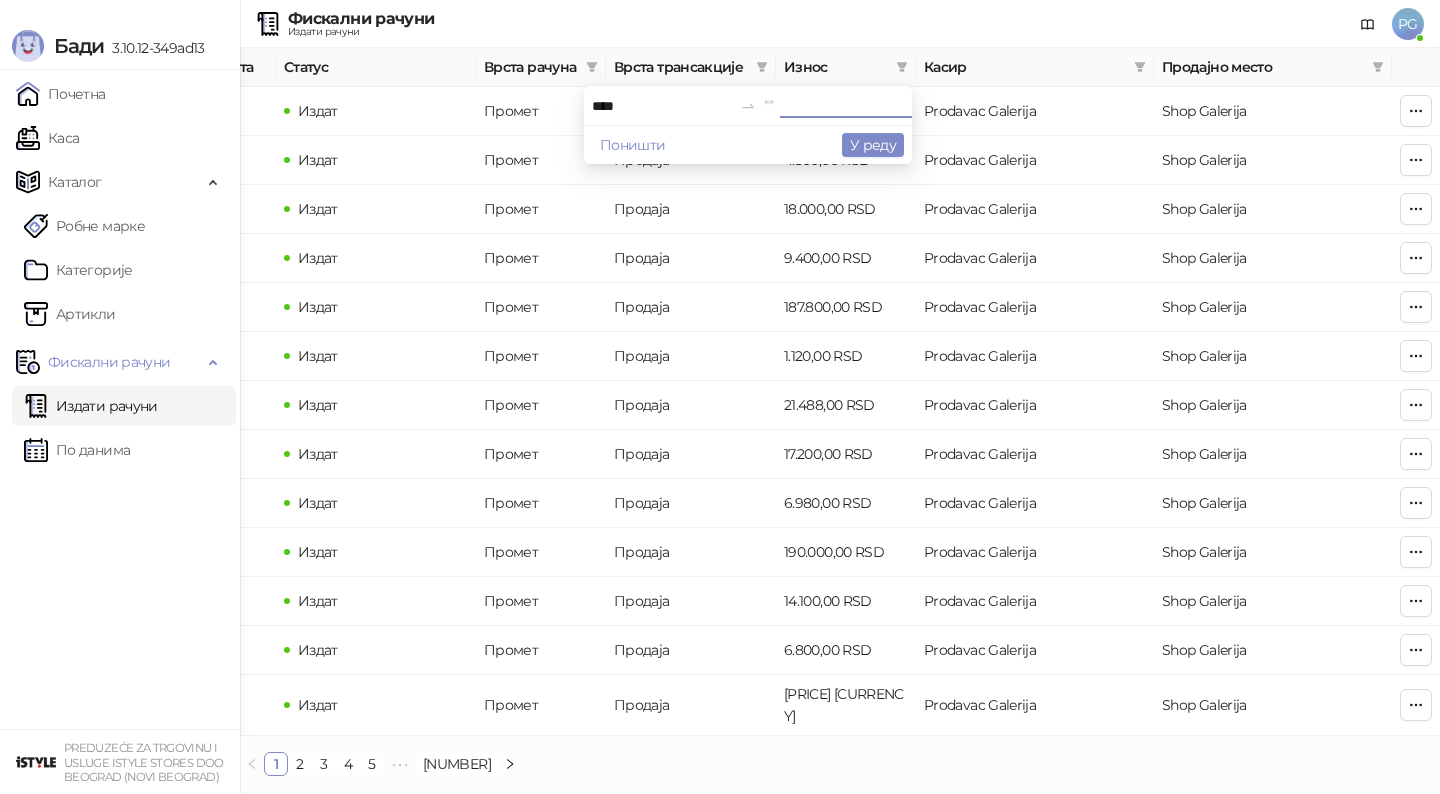click at bounding box center (834, 106) 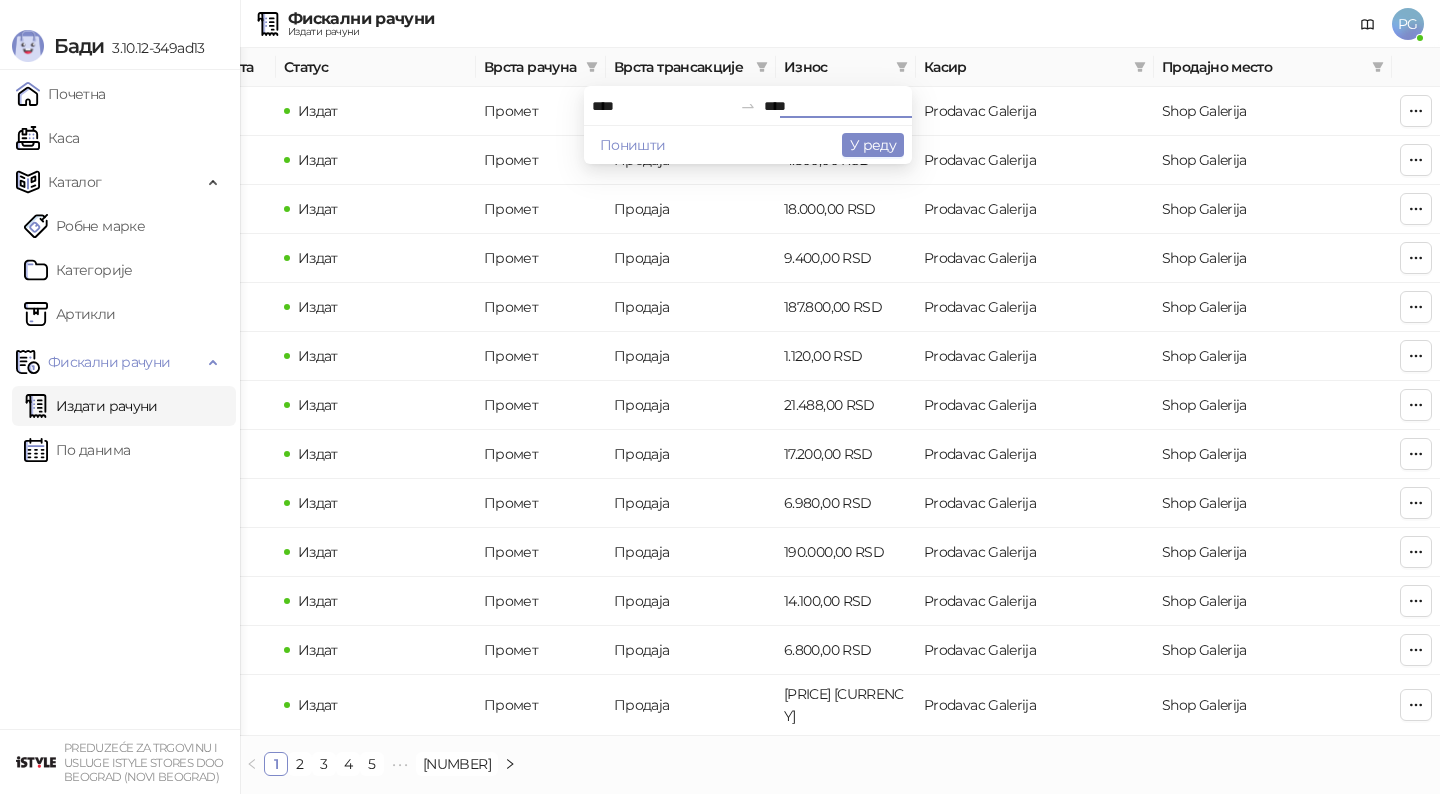 type on "****" 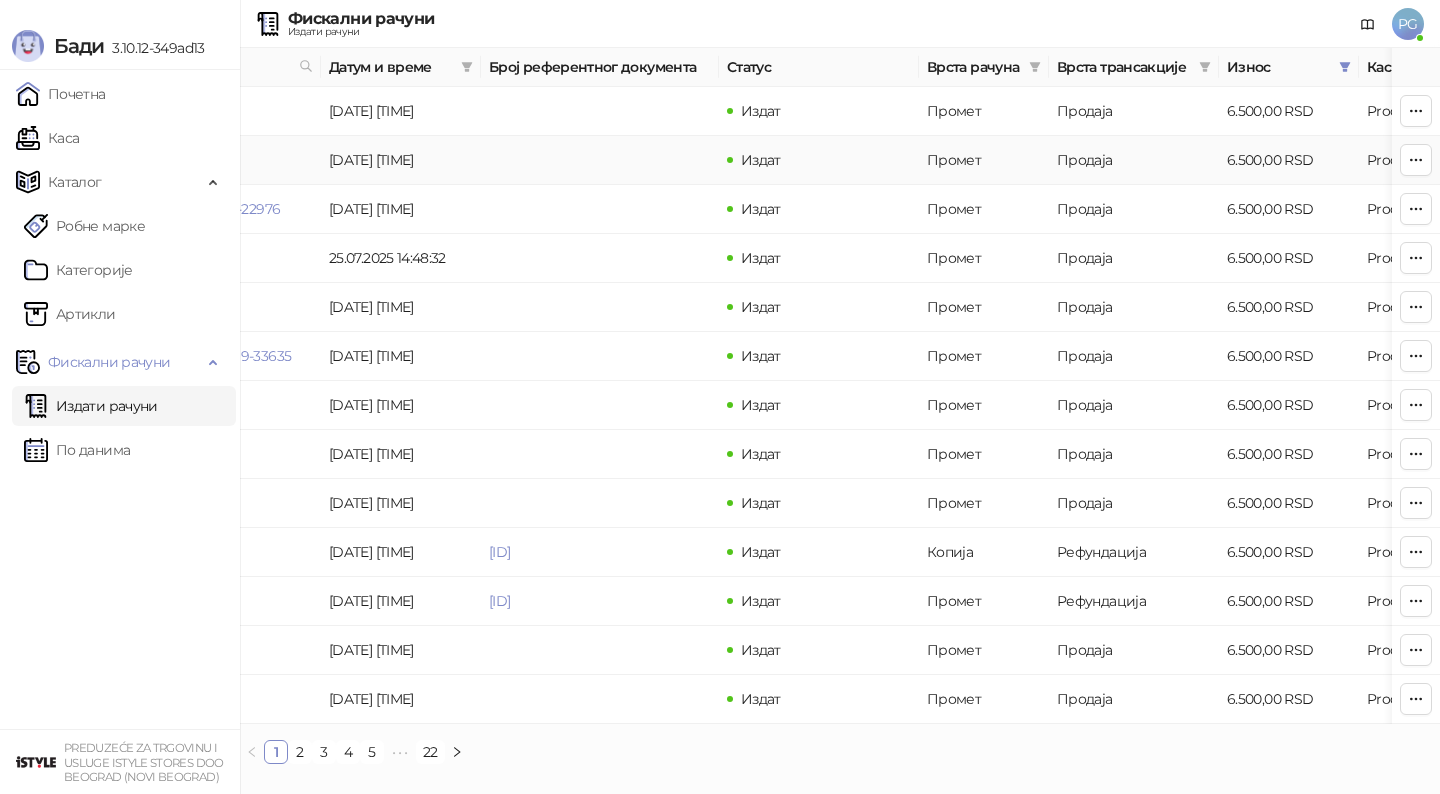 scroll, scrollTop: 0, scrollLeft: 0, axis: both 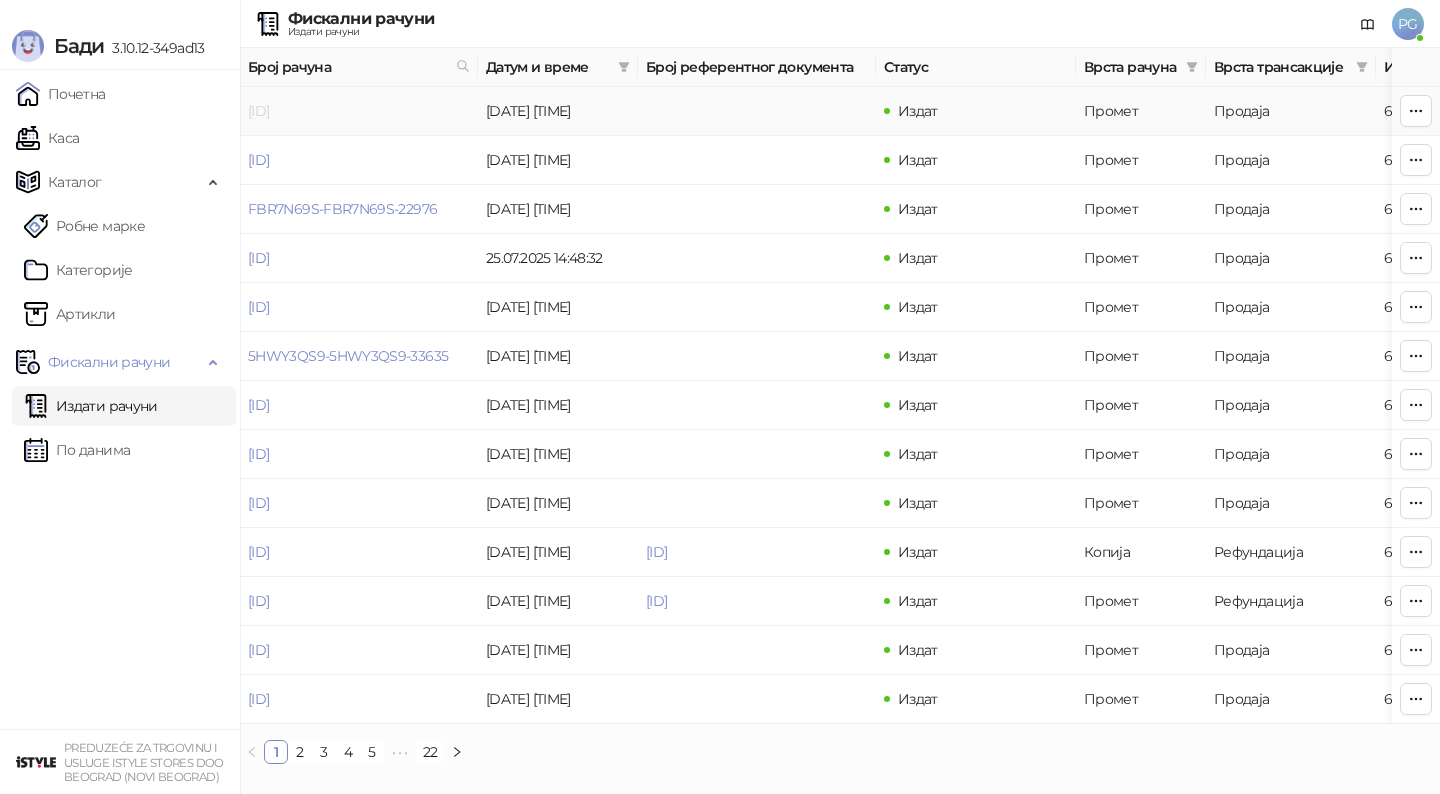 click on "[ID]" at bounding box center [258, 111] 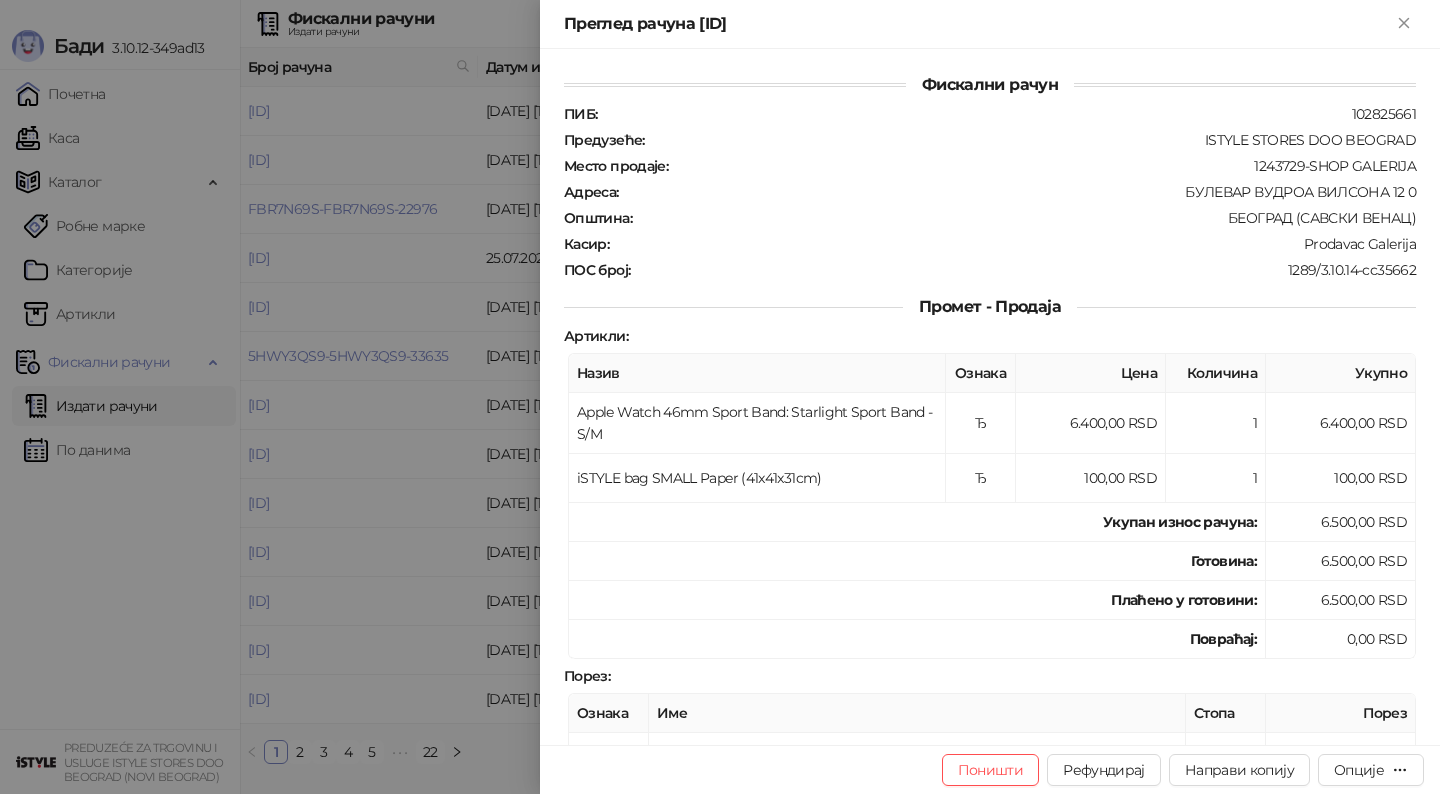 click at bounding box center (720, 397) 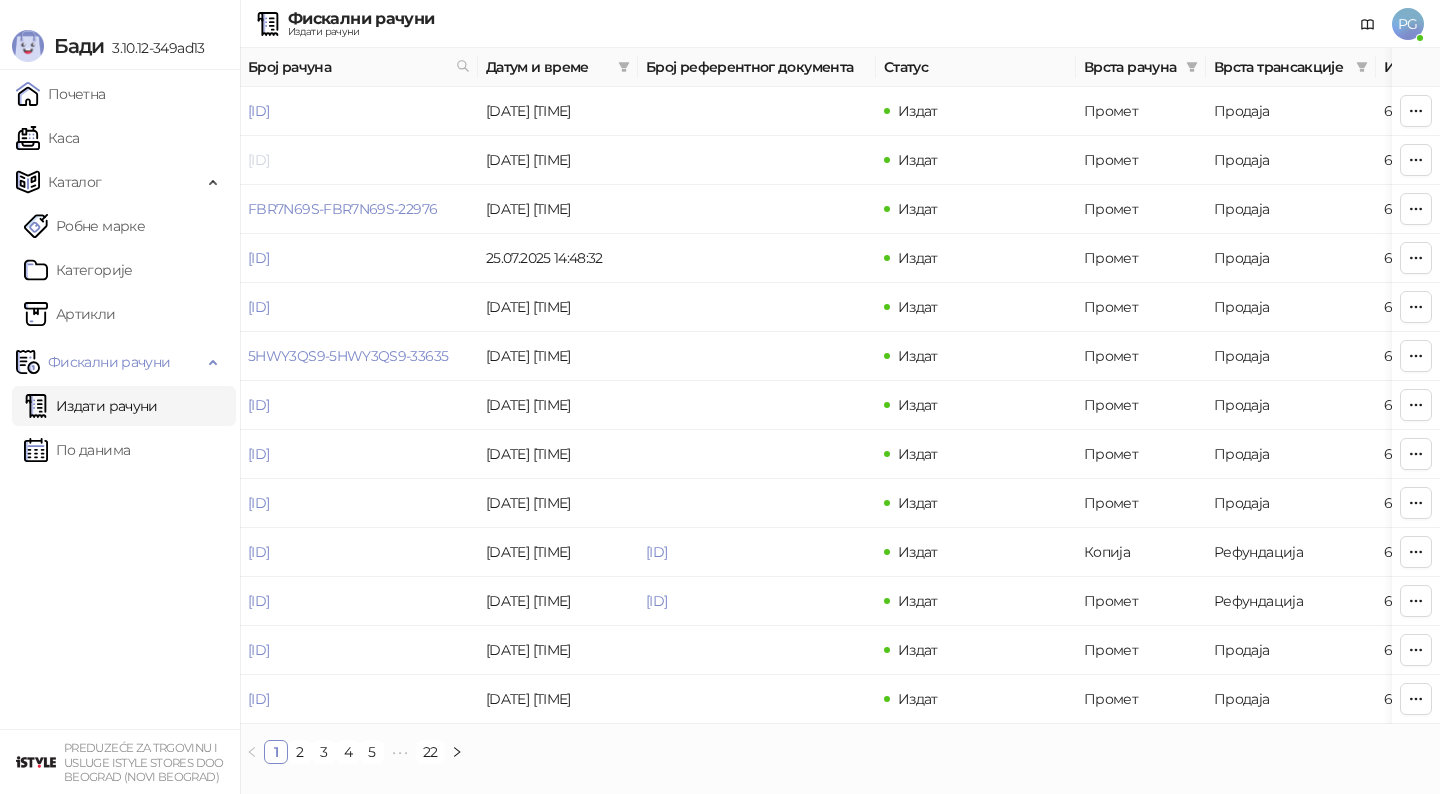click on "[ID]" at bounding box center (258, 160) 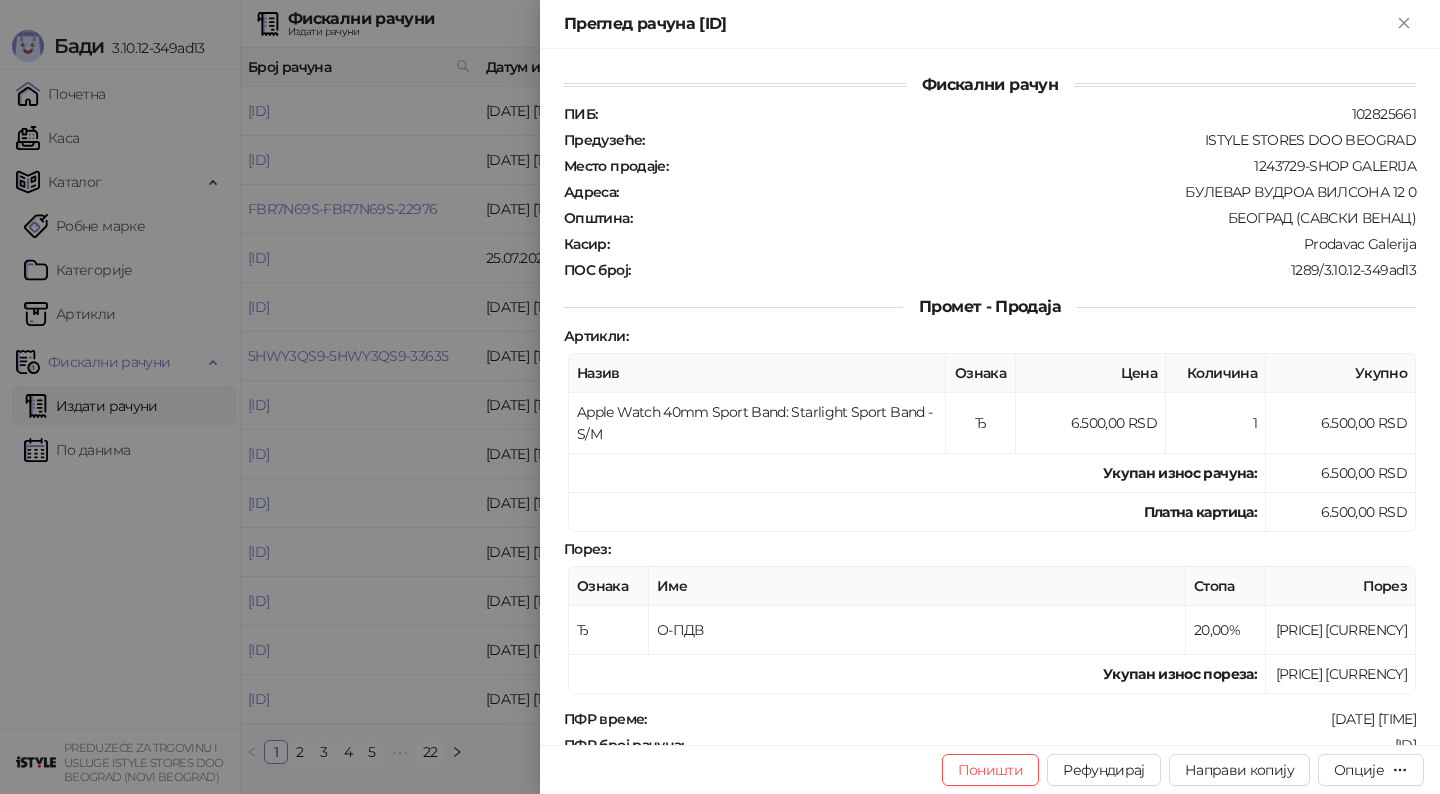 click at bounding box center [720, 397] 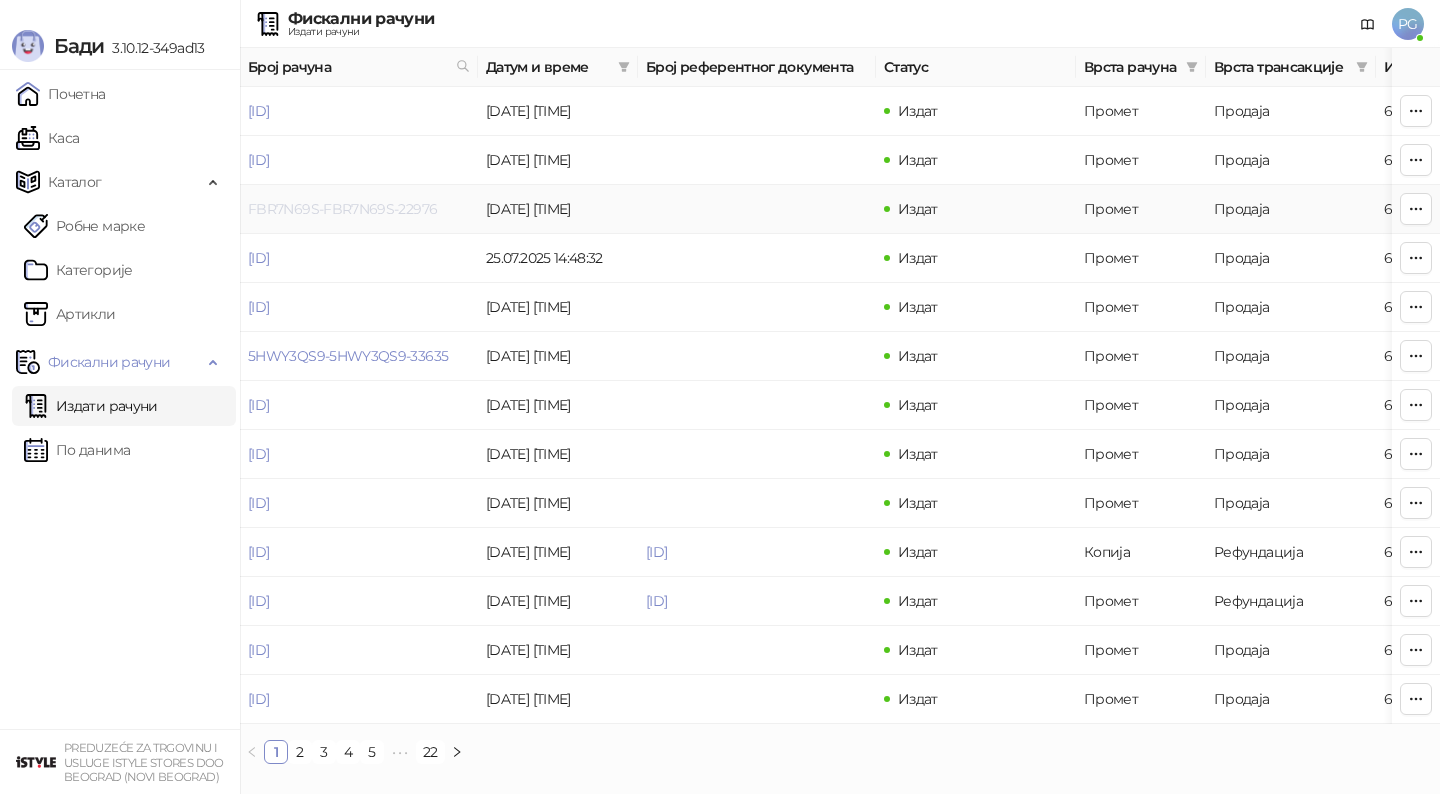 click on "FBR7N69S-FBR7N69S-22976" at bounding box center [342, 209] 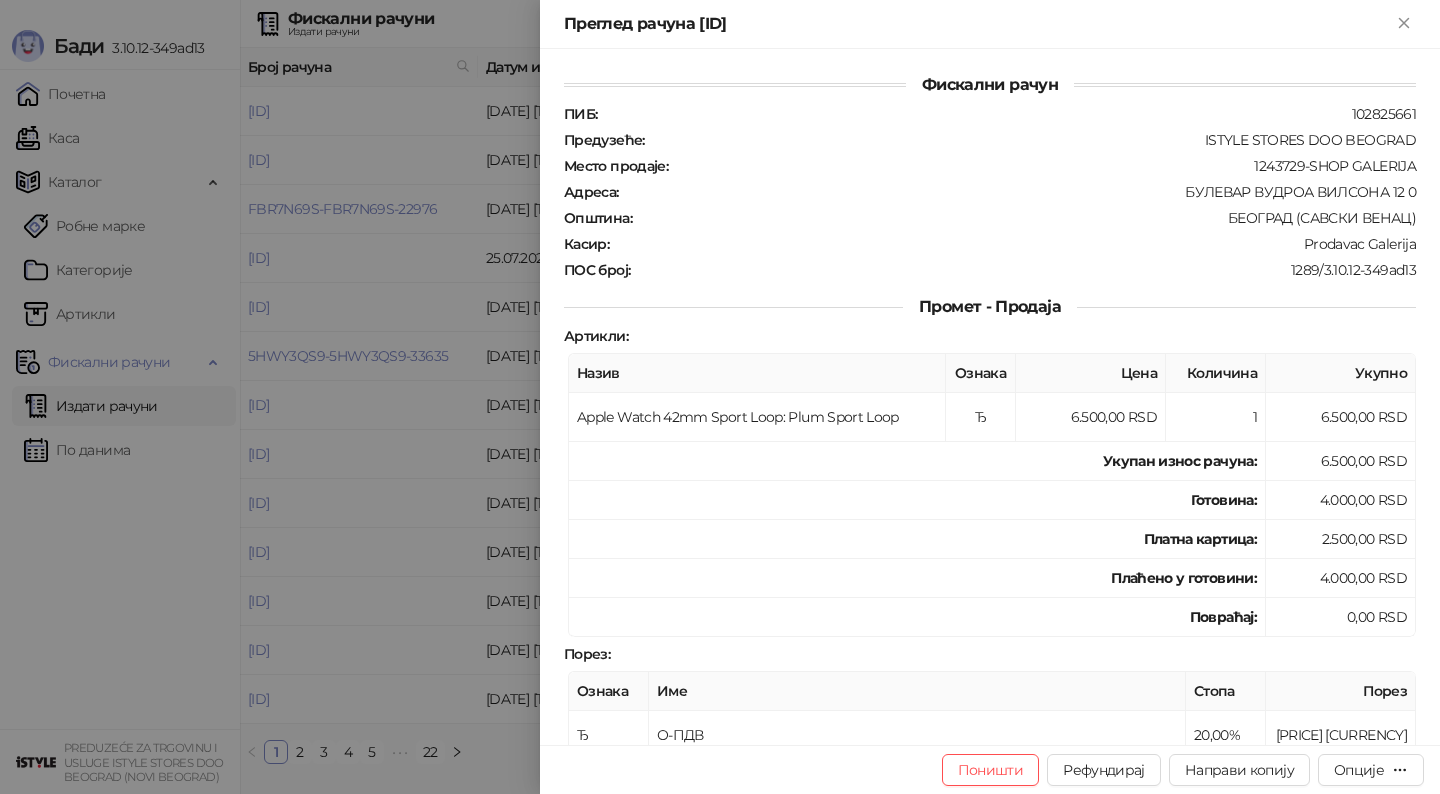click at bounding box center (720, 397) 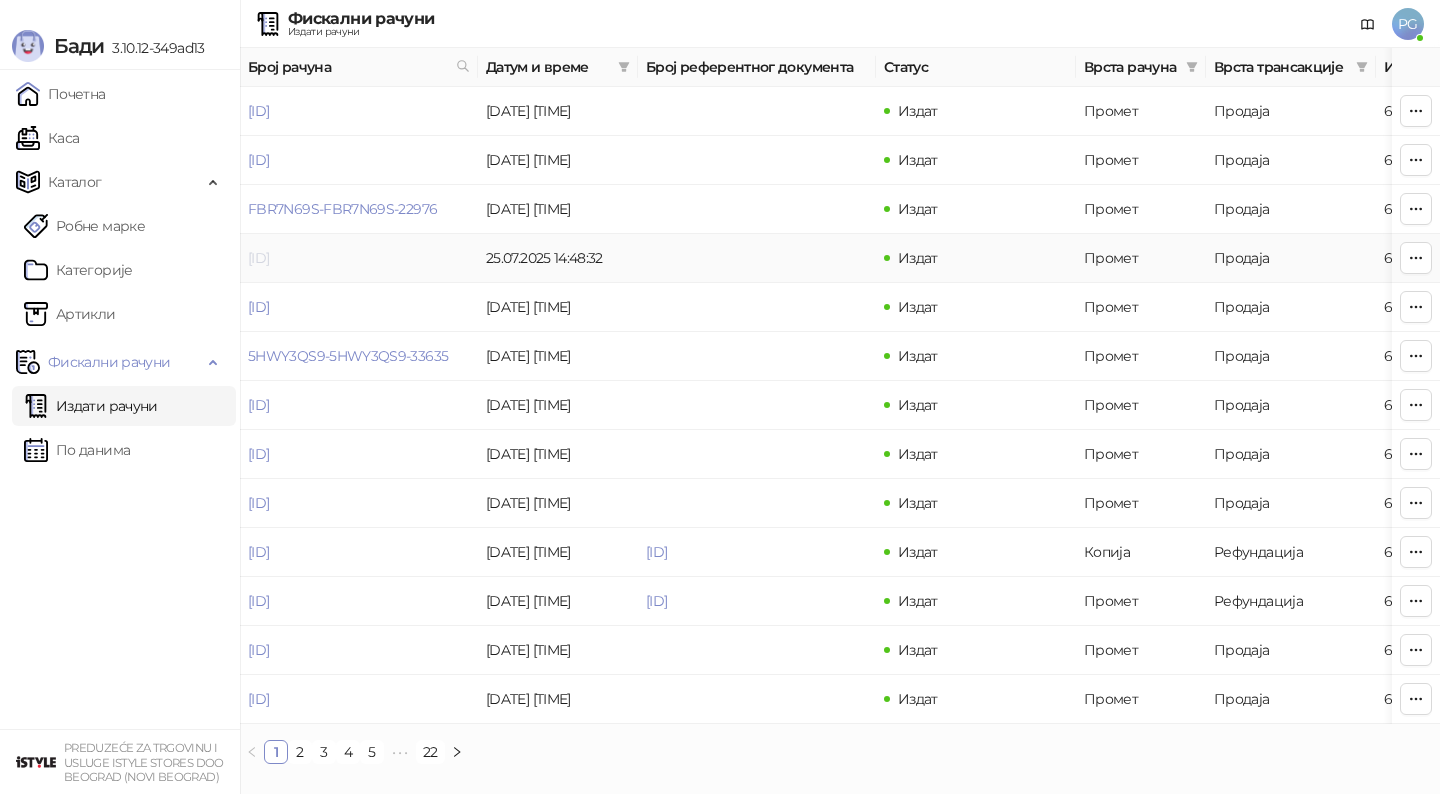 click on "[ID]" at bounding box center [258, 258] 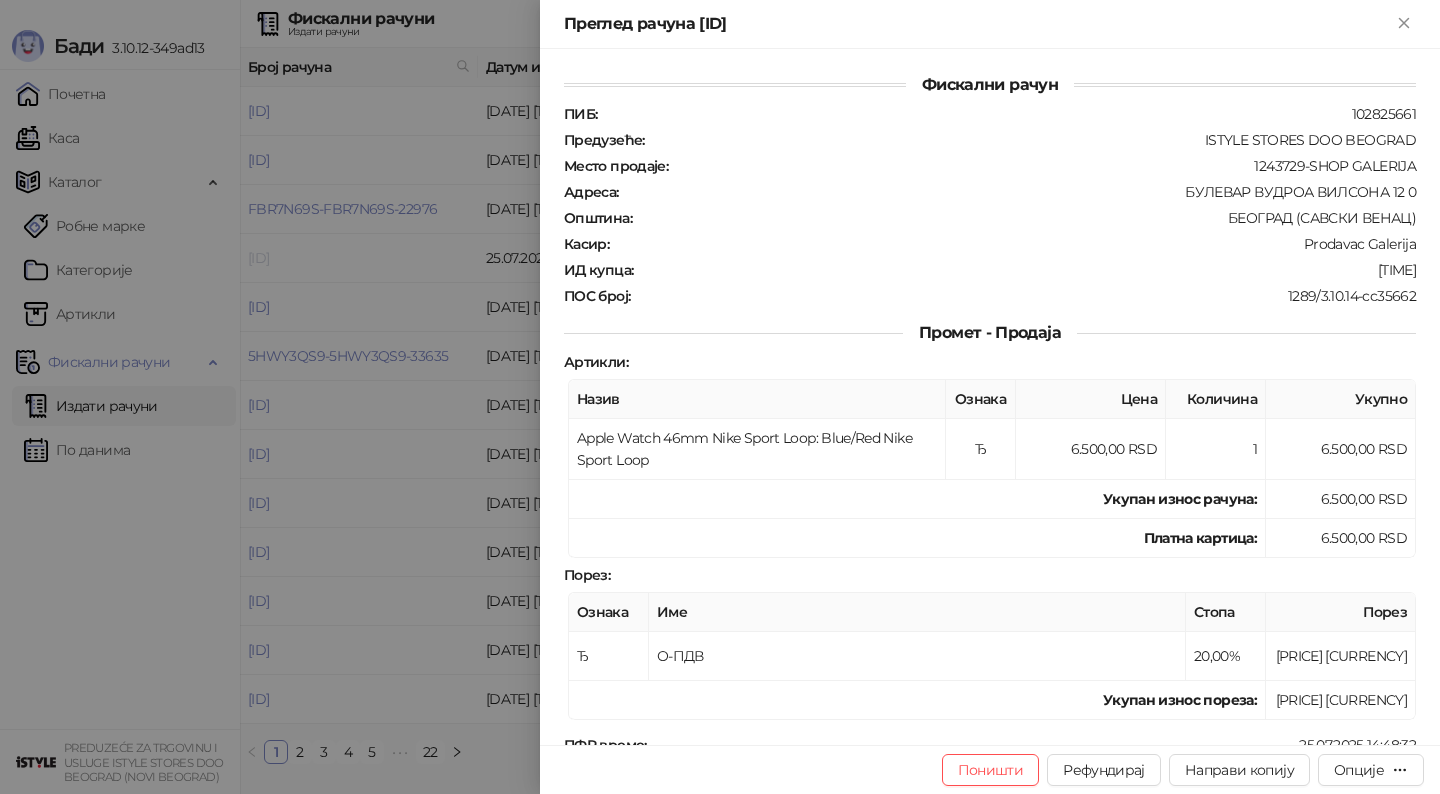 click at bounding box center [720, 397] 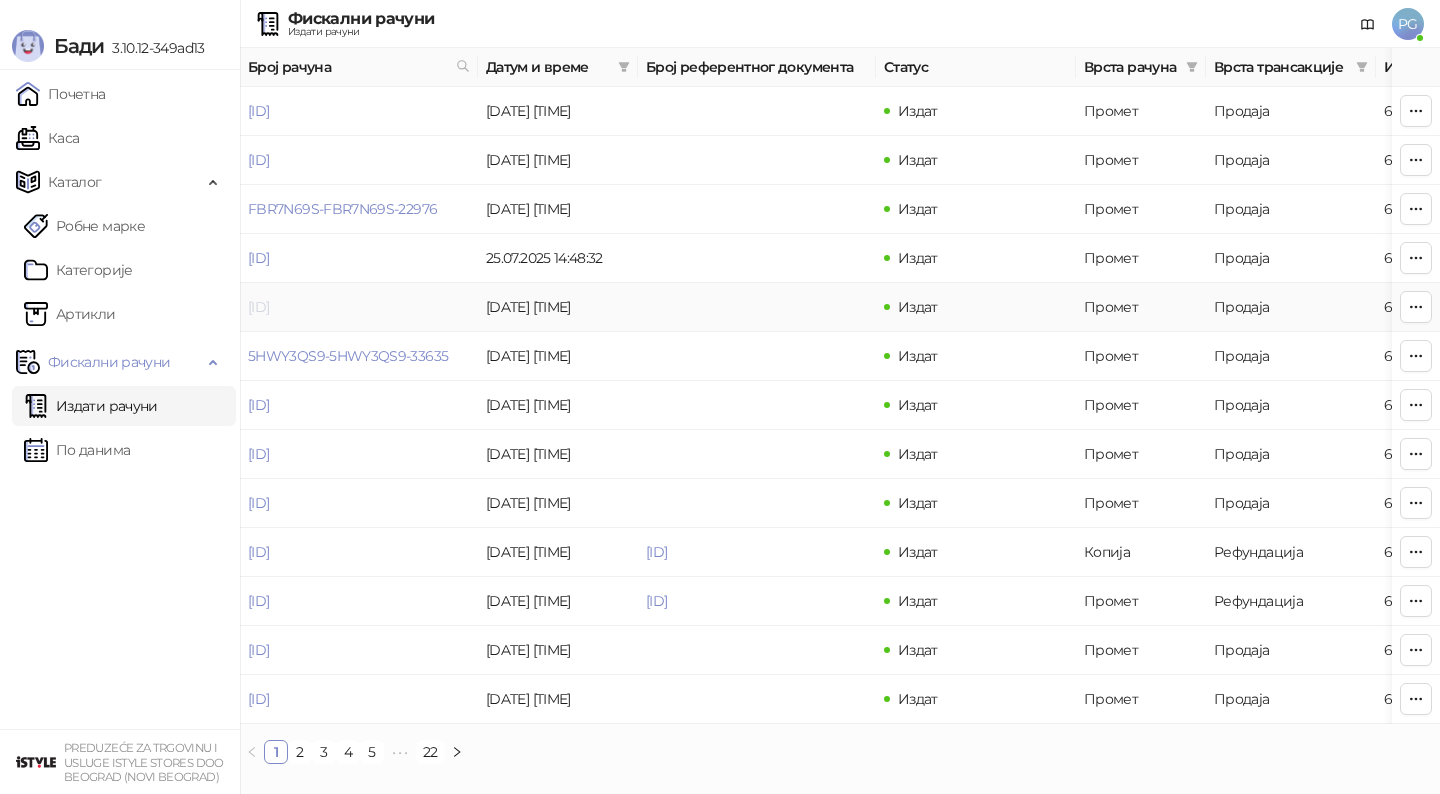 click on "[ID]" at bounding box center [258, 307] 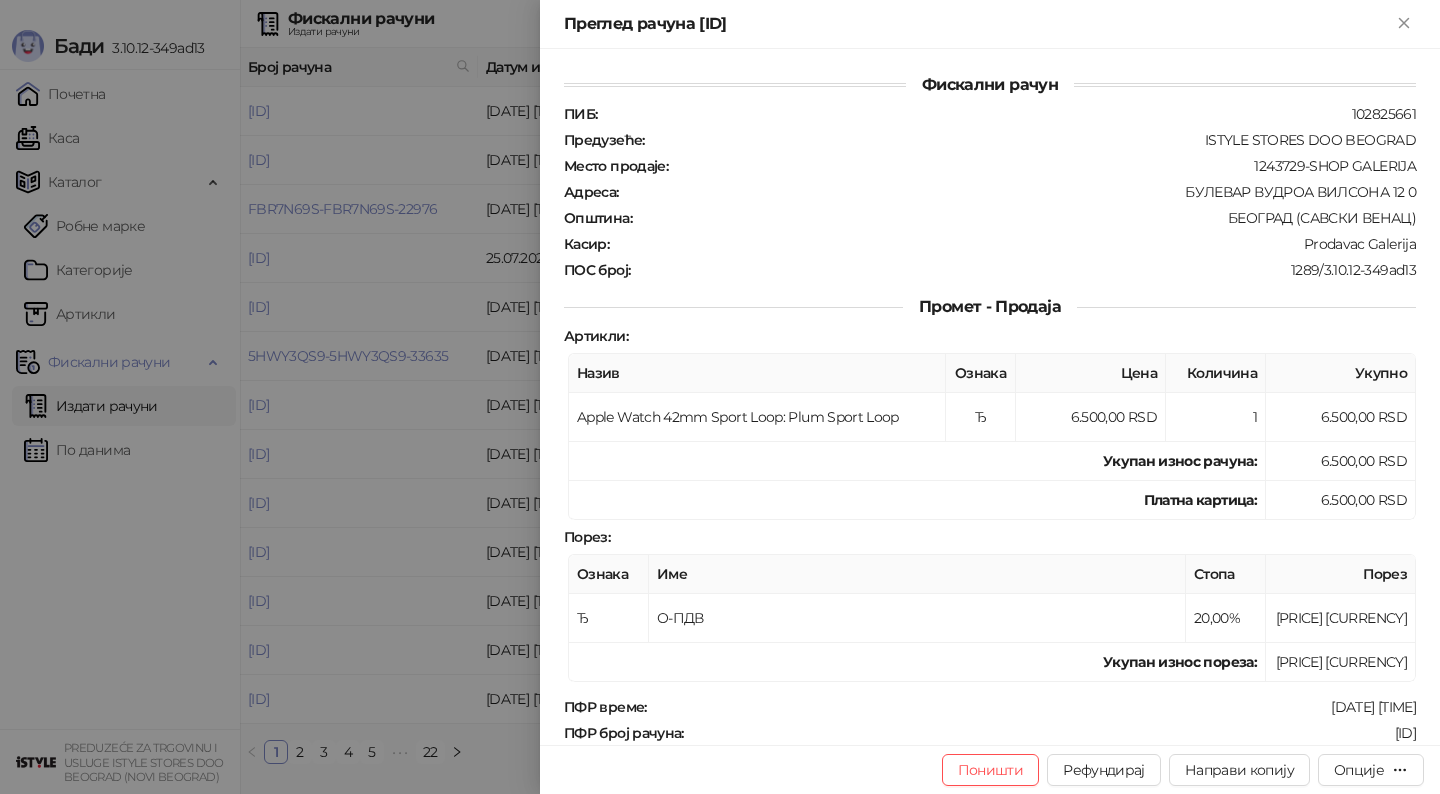 click at bounding box center (720, 397) 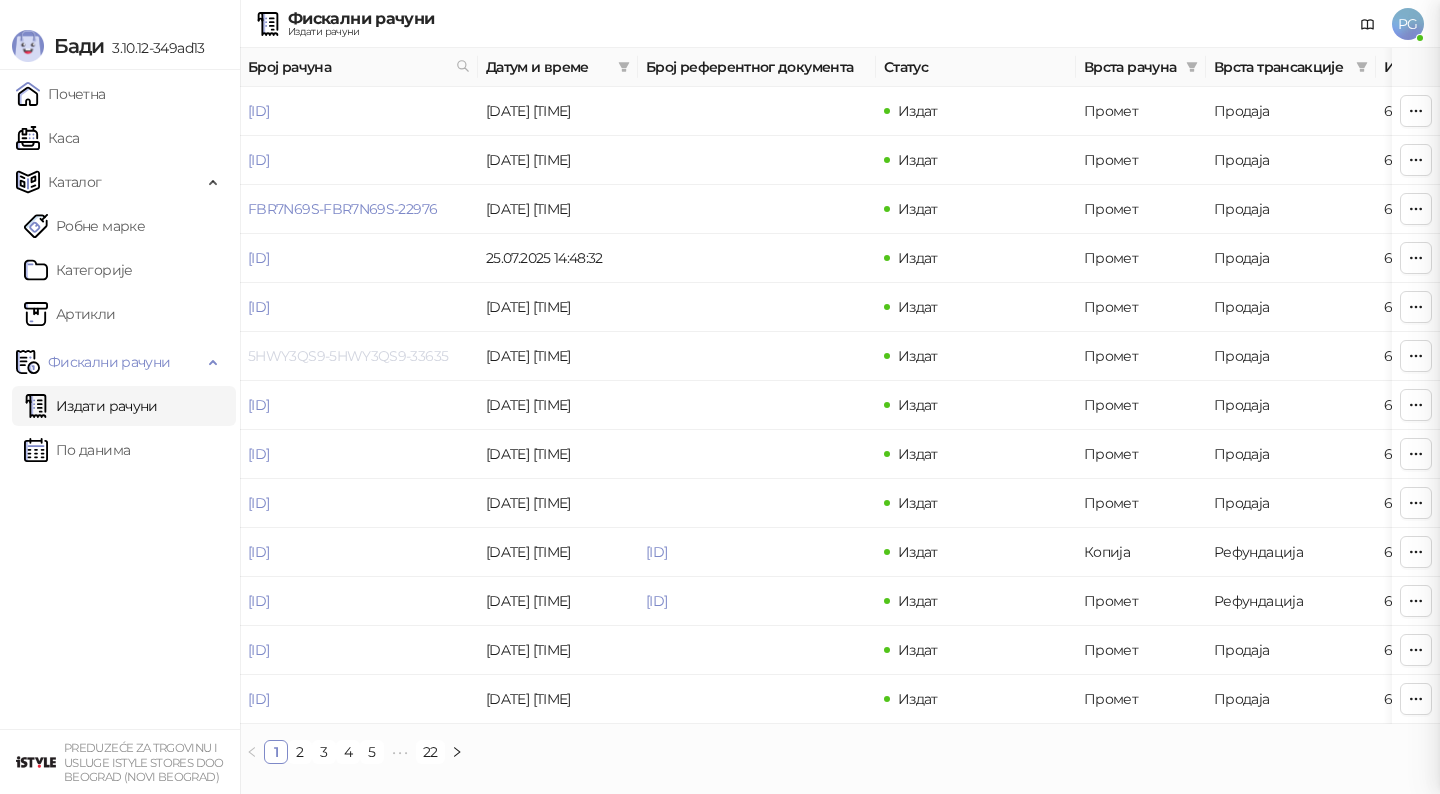 click on "5HWY3QS9-5HWY3QS9-33635" at bounding box center [348, 356] 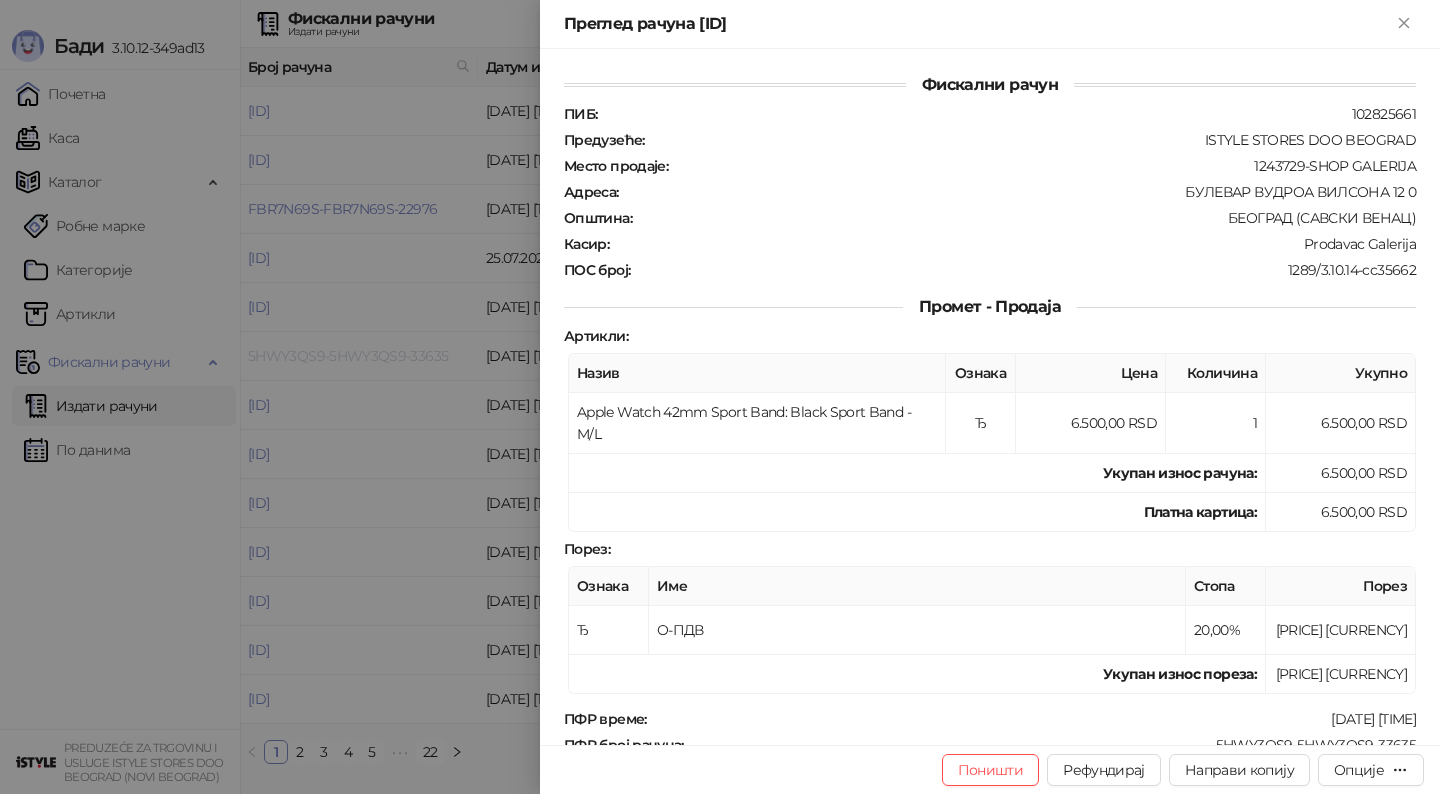 click at bounding box center [720, 397] 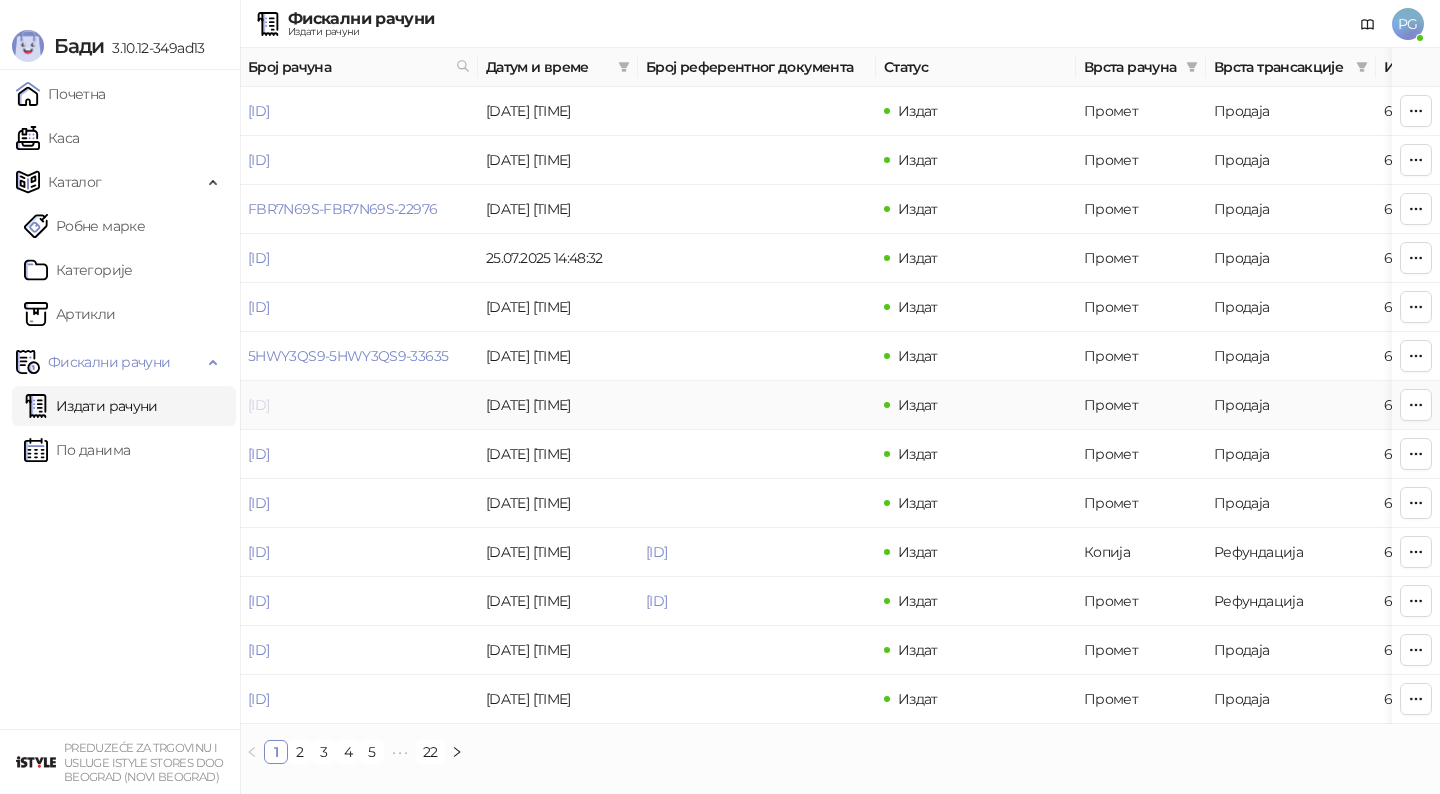click on "[ID]" at bounding box center (258, 405) 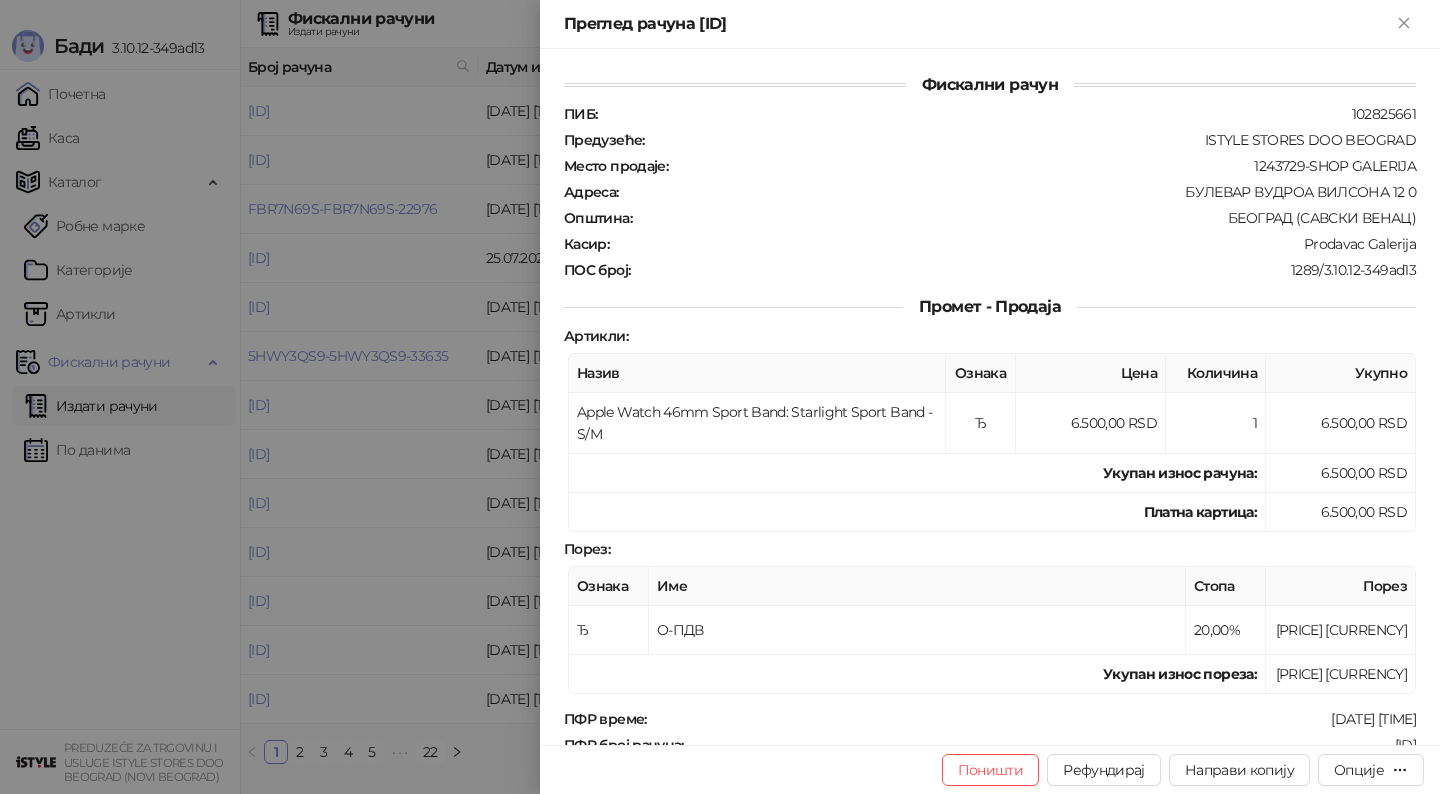 click at bounding box center [720, 397] 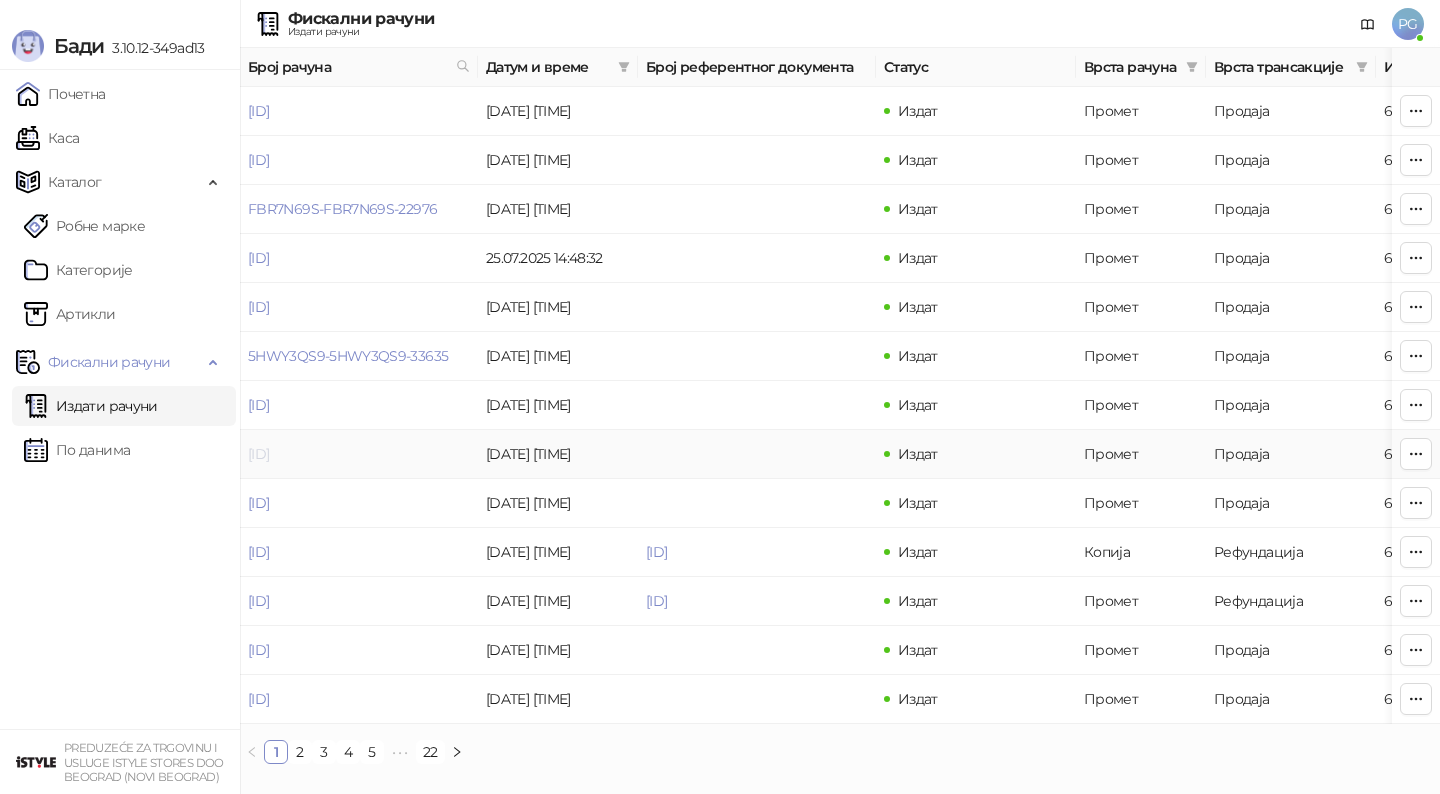 click on "[ID]" at bounding box center (258, 454) 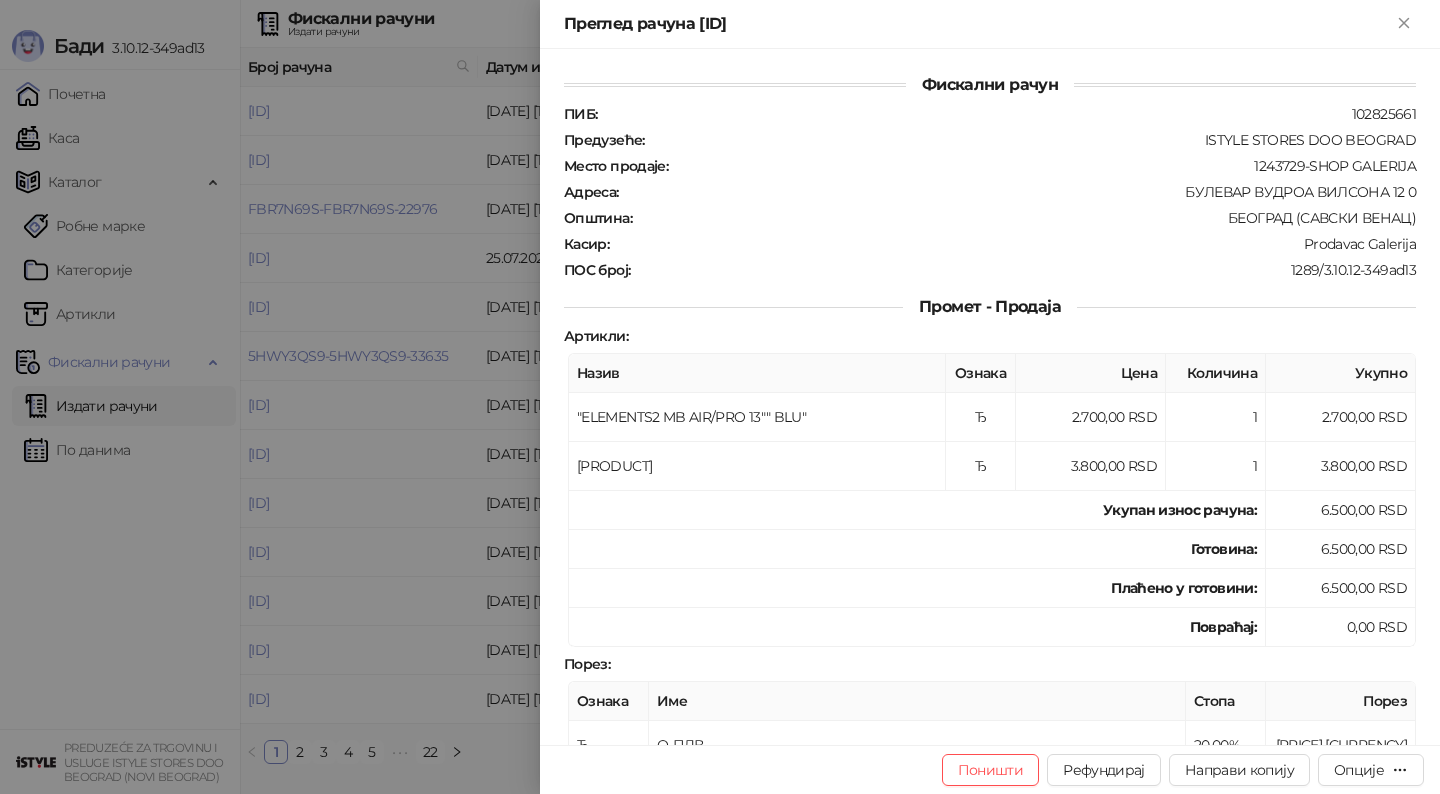 click at bounding box center [720, 397] 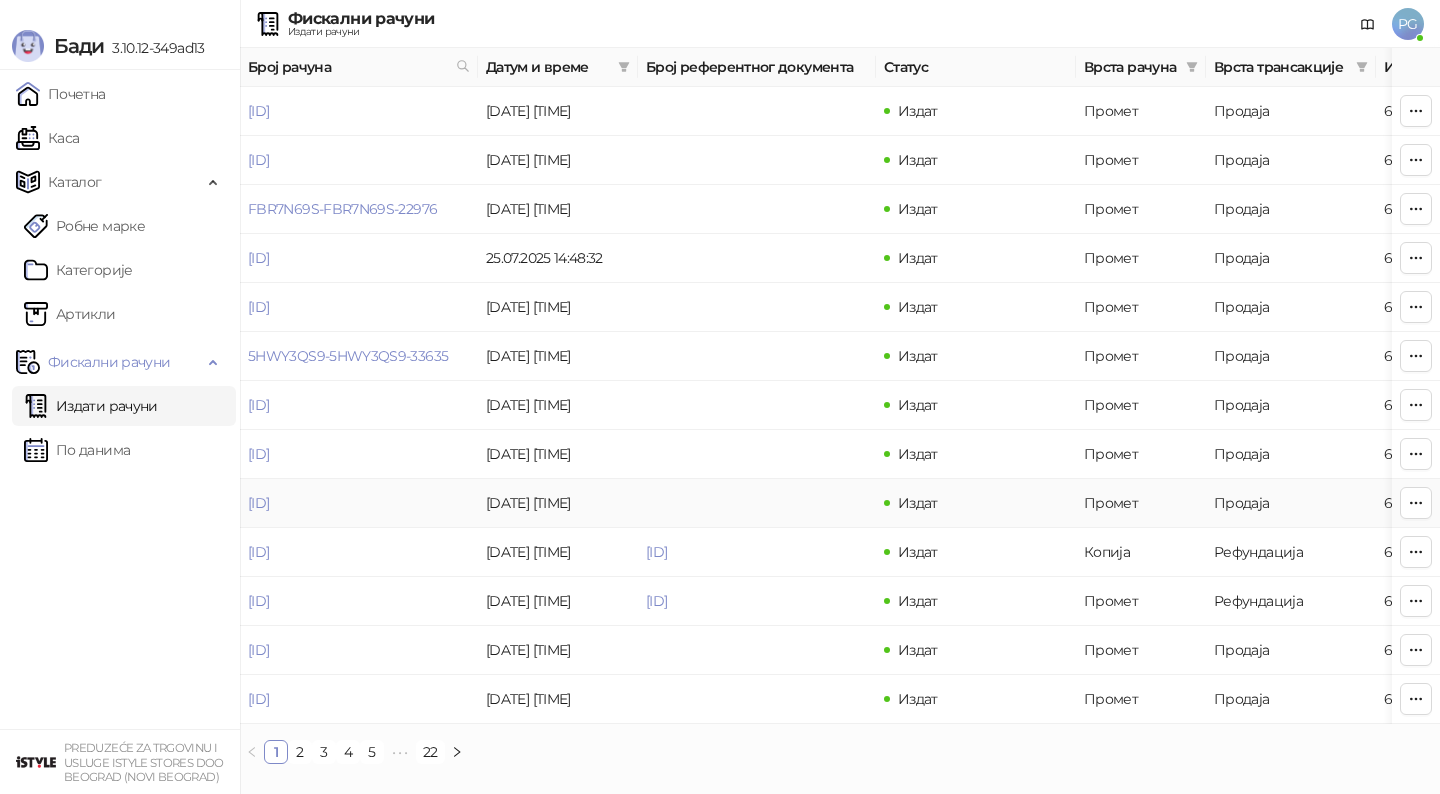click on "[ID]" at bounding box center [359, 503] 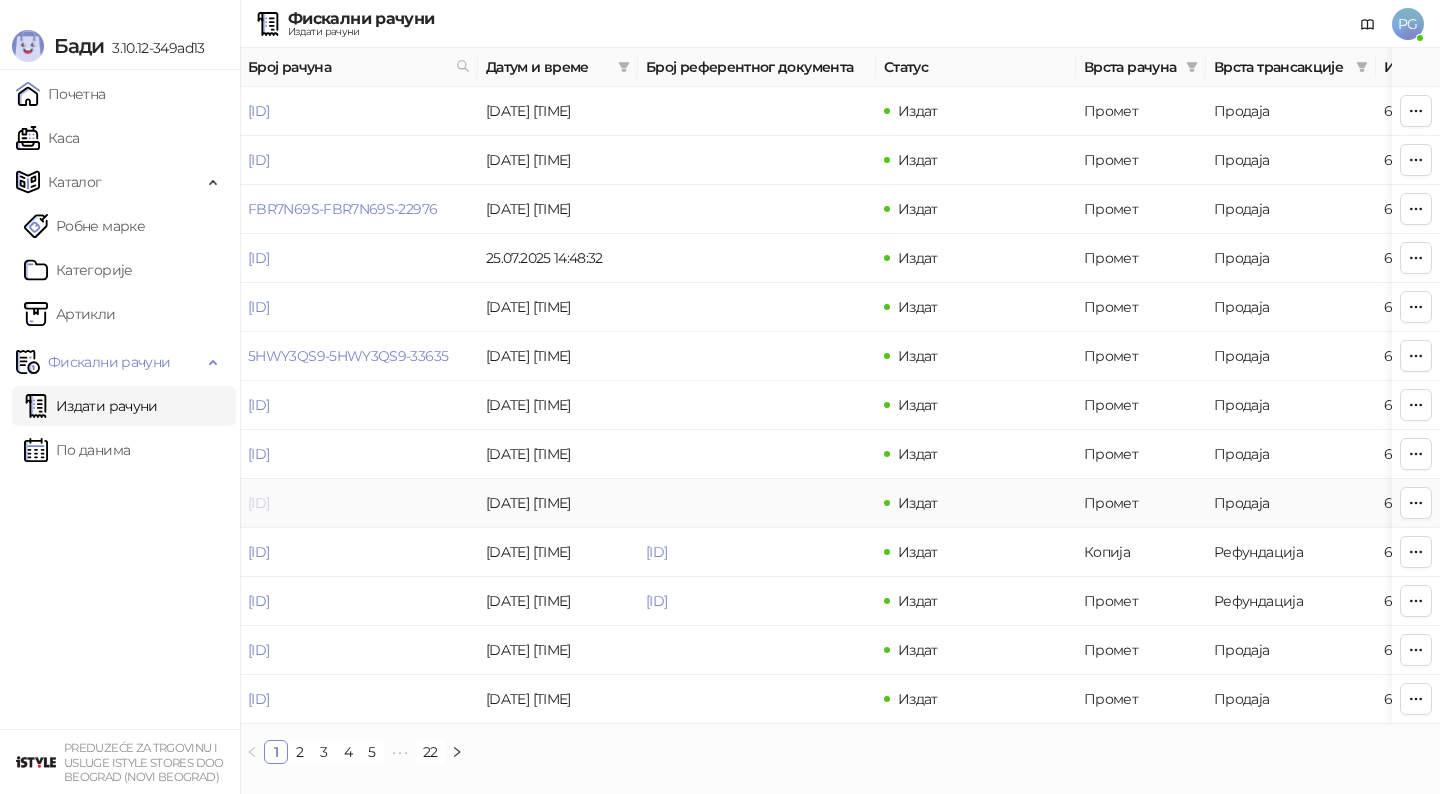 click on "[ID]" at bounding box center [258, 503] 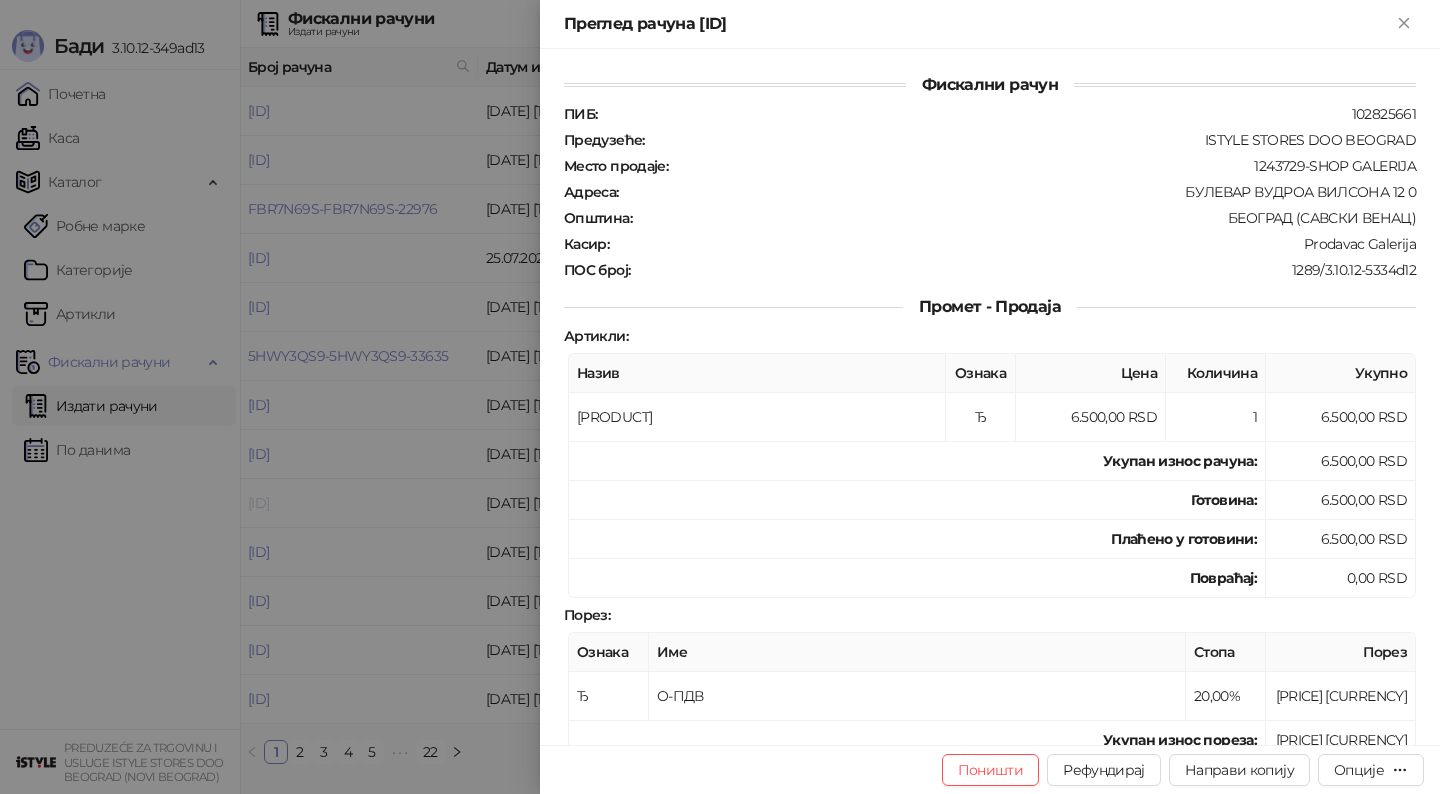 click at bounding box center (720, 397) 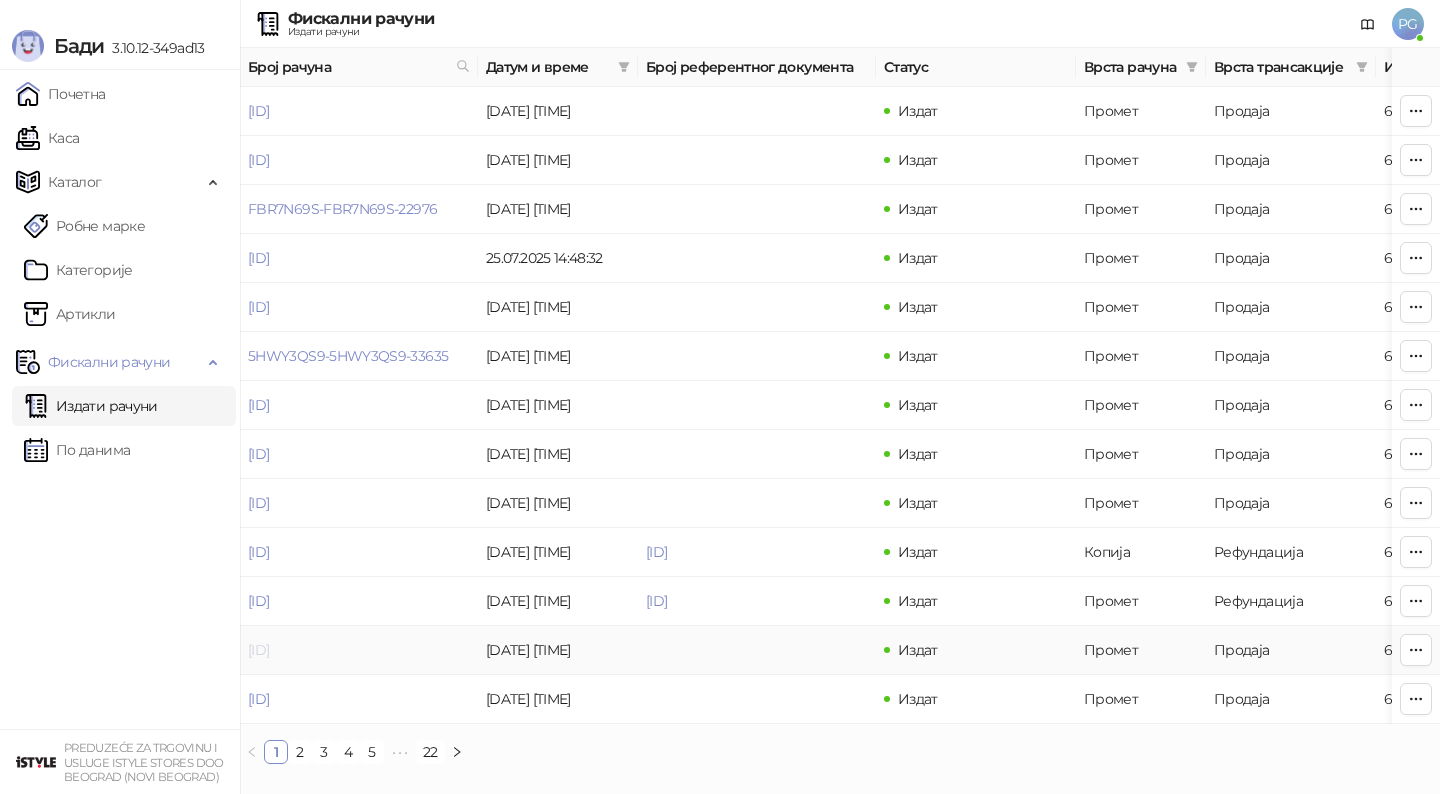 click on "[ID]" at bounding box center (258, 650) 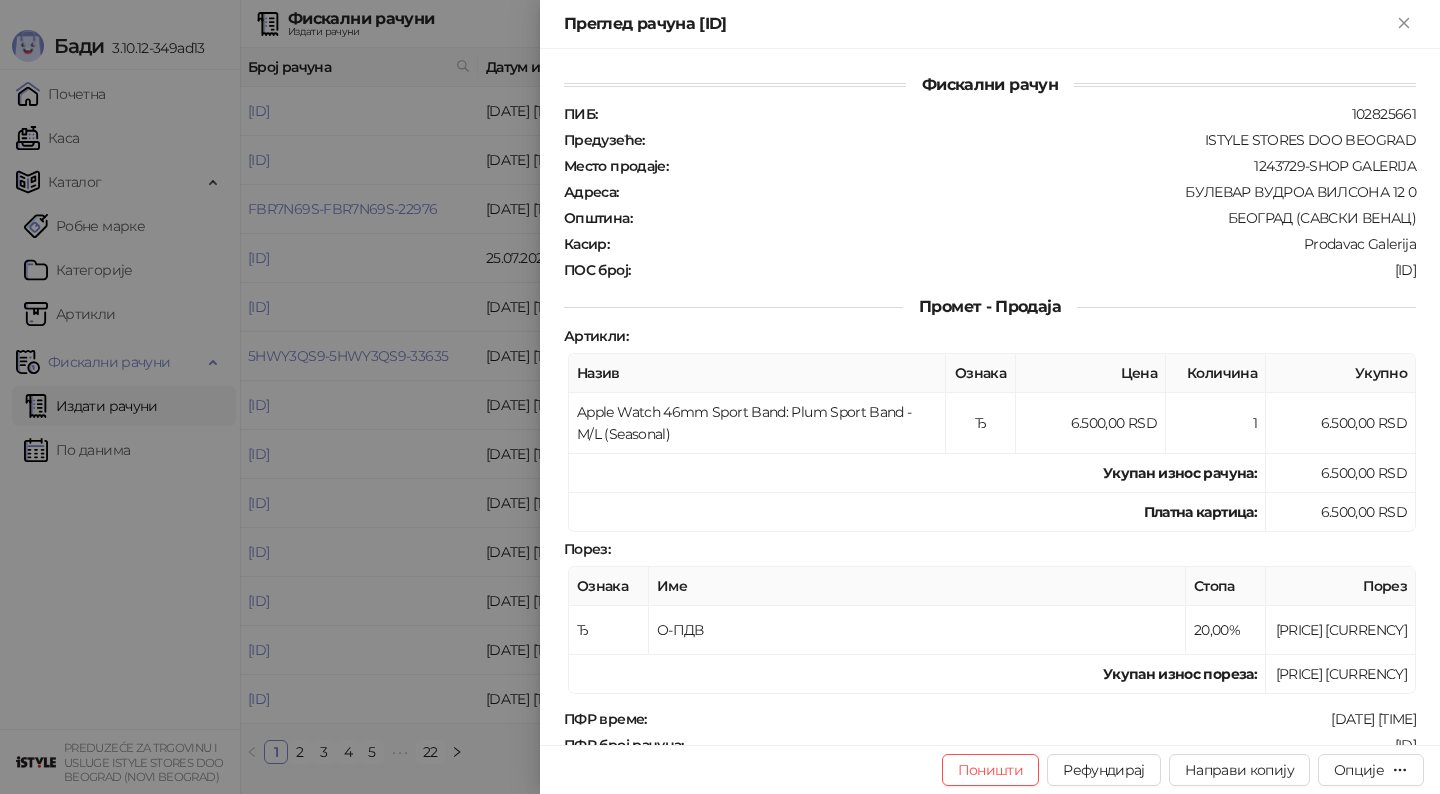 click at bounding box center (720, 397) 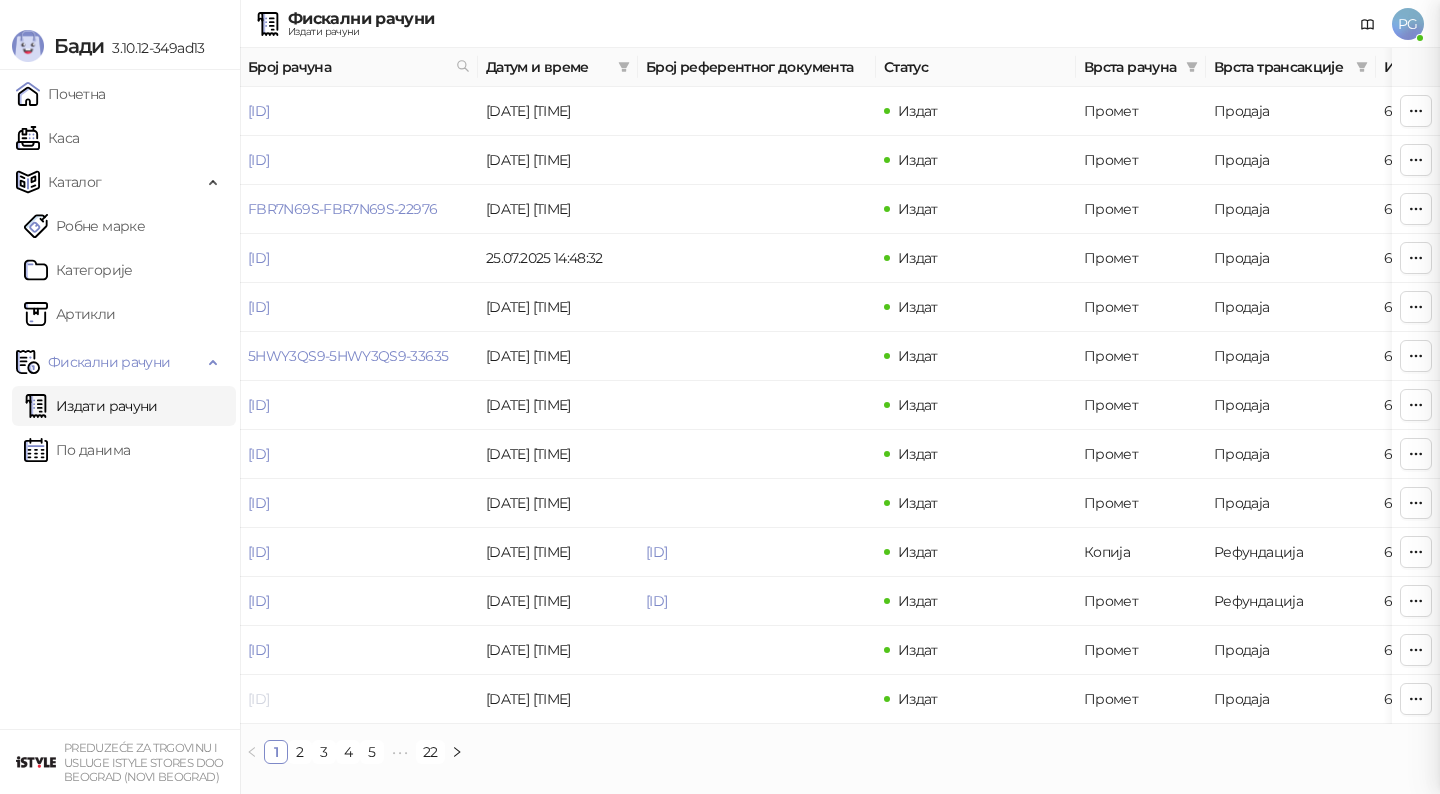 click on "[ID]" at bounding box center (258, 699) 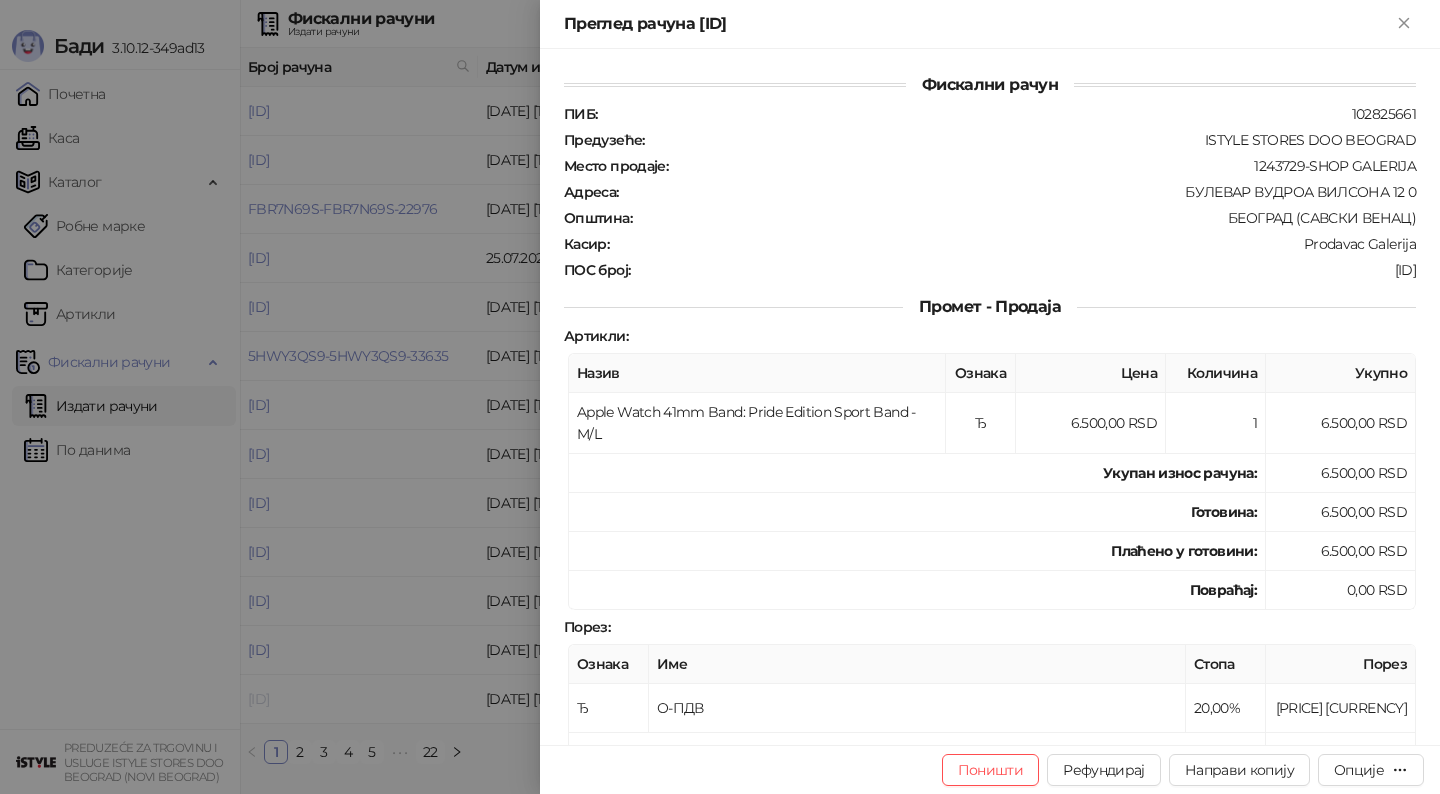click at bounding box center (720, 397) 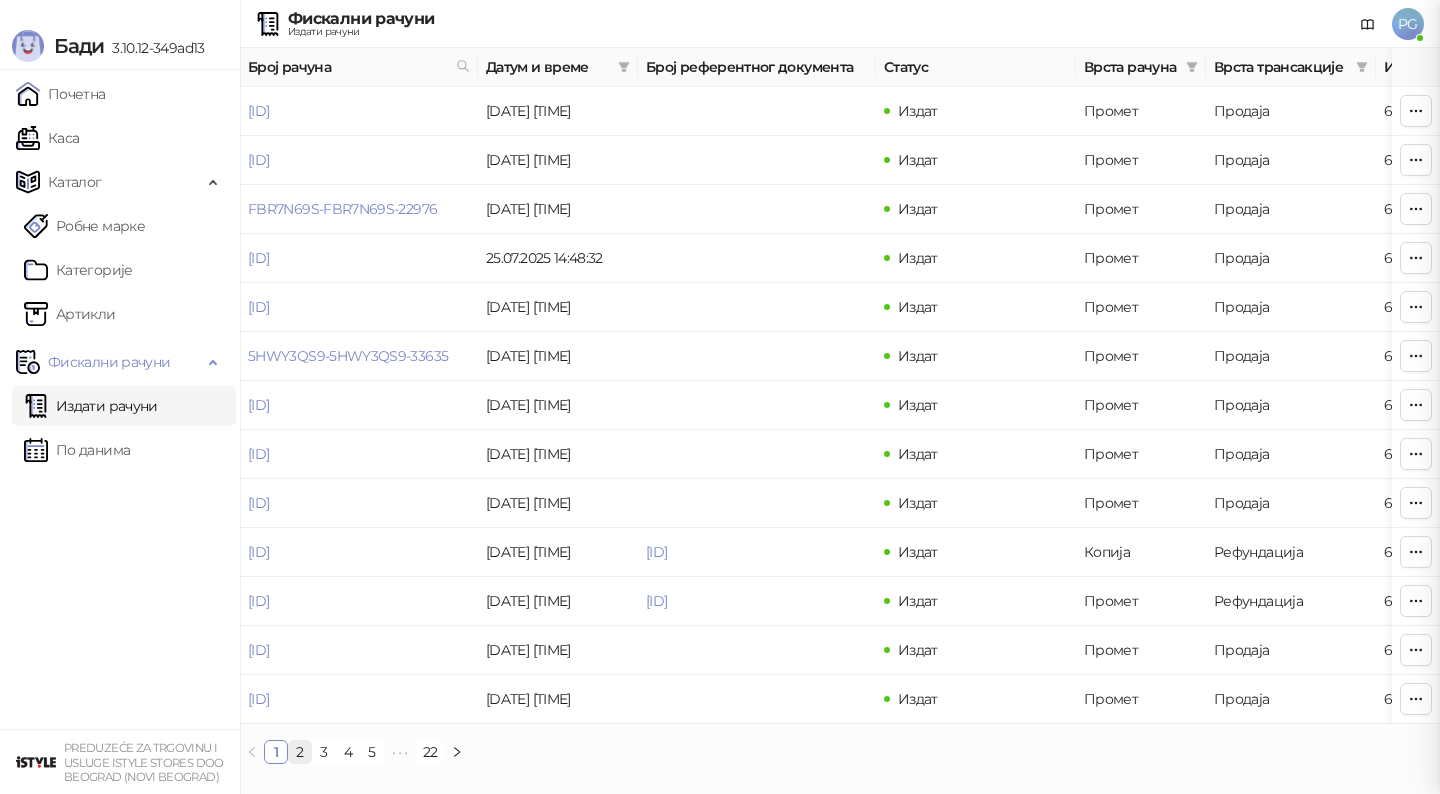 click on "2" at bounding box center (300, 752) 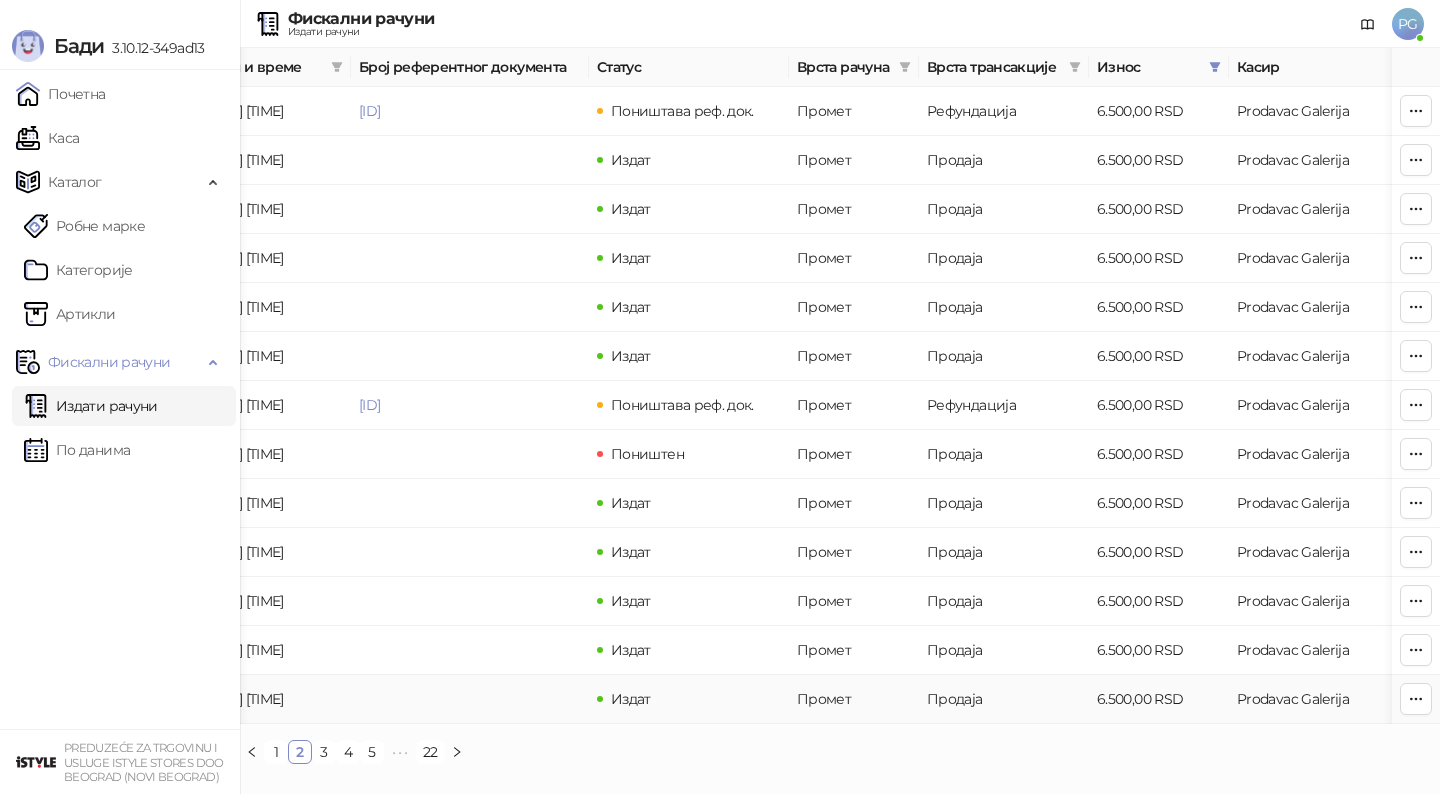 scroll, scrollTop: 0, scrollLeft: 600, axis: horizontal 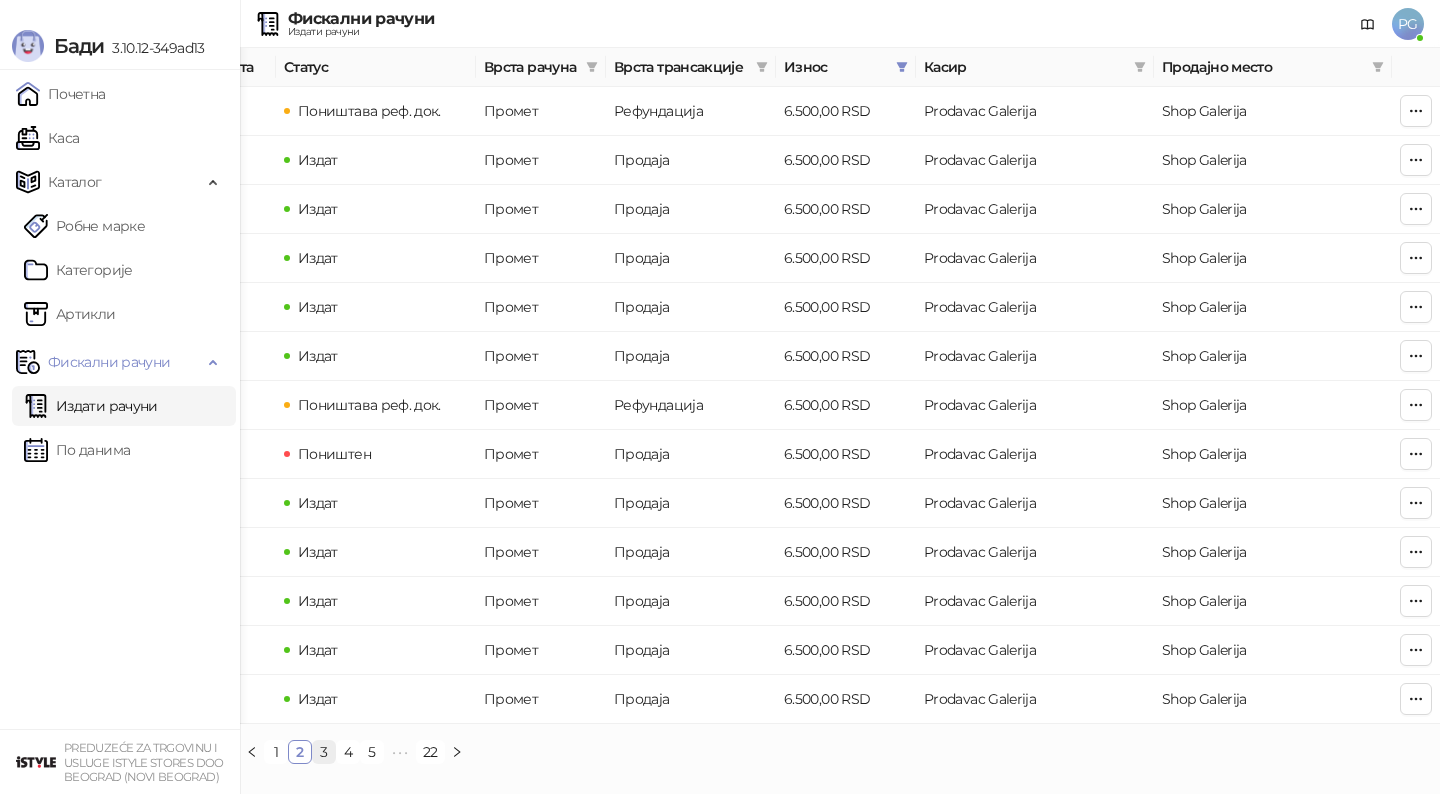 click on "3" at bounding box center [324, 752] 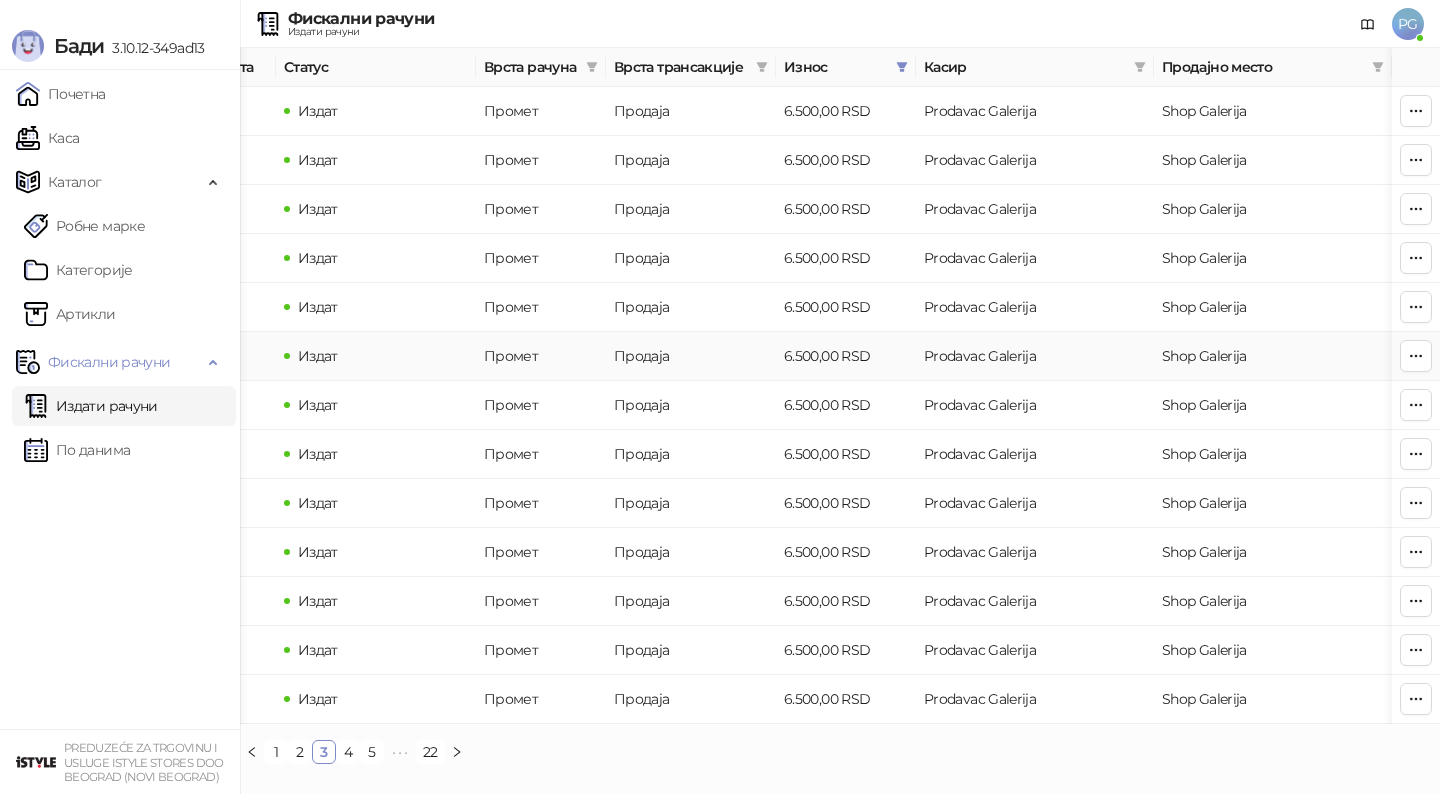 scroll, scrollTop: 0, scrollLeft: 0, axis: both 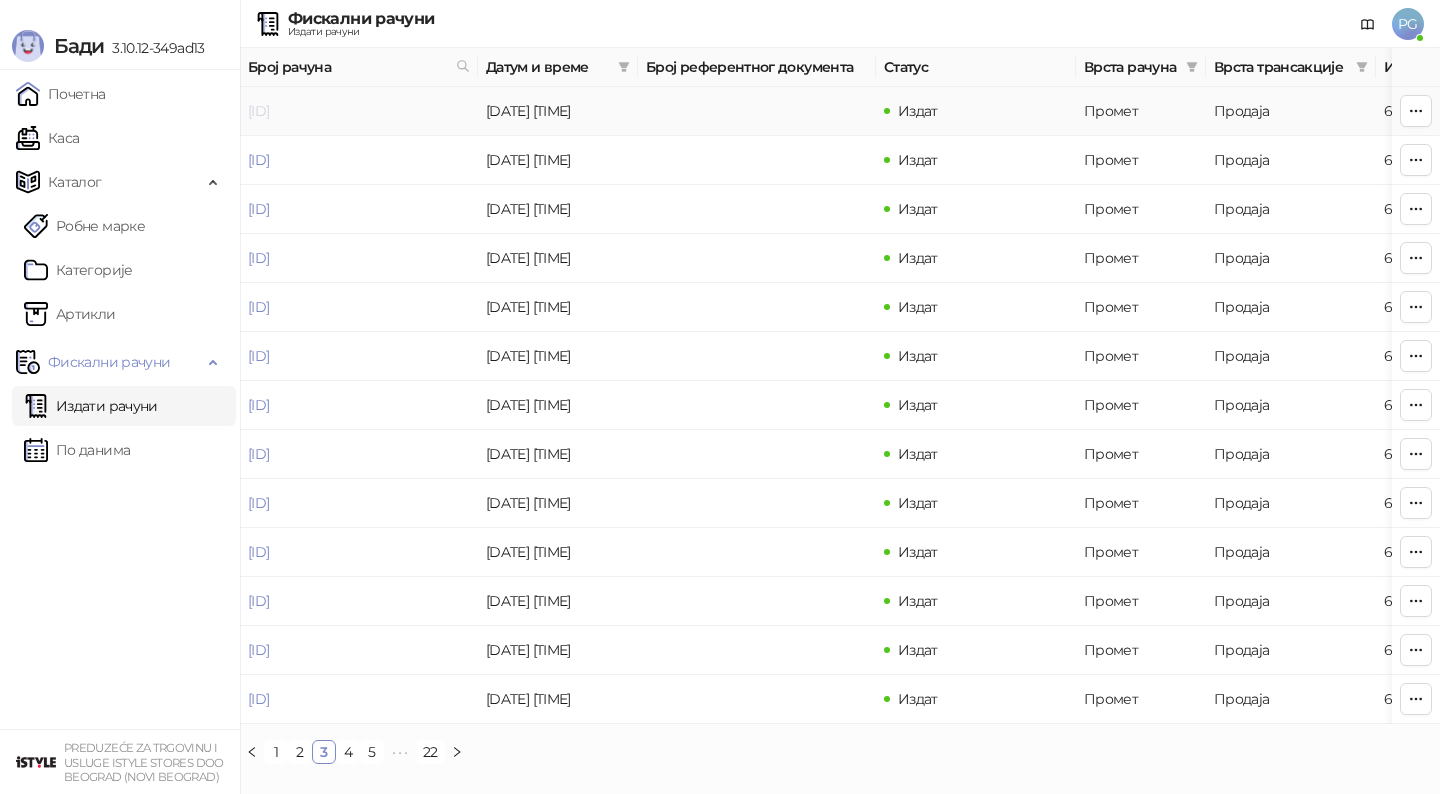 click on "[ID]" at bounding box center [258, 111] 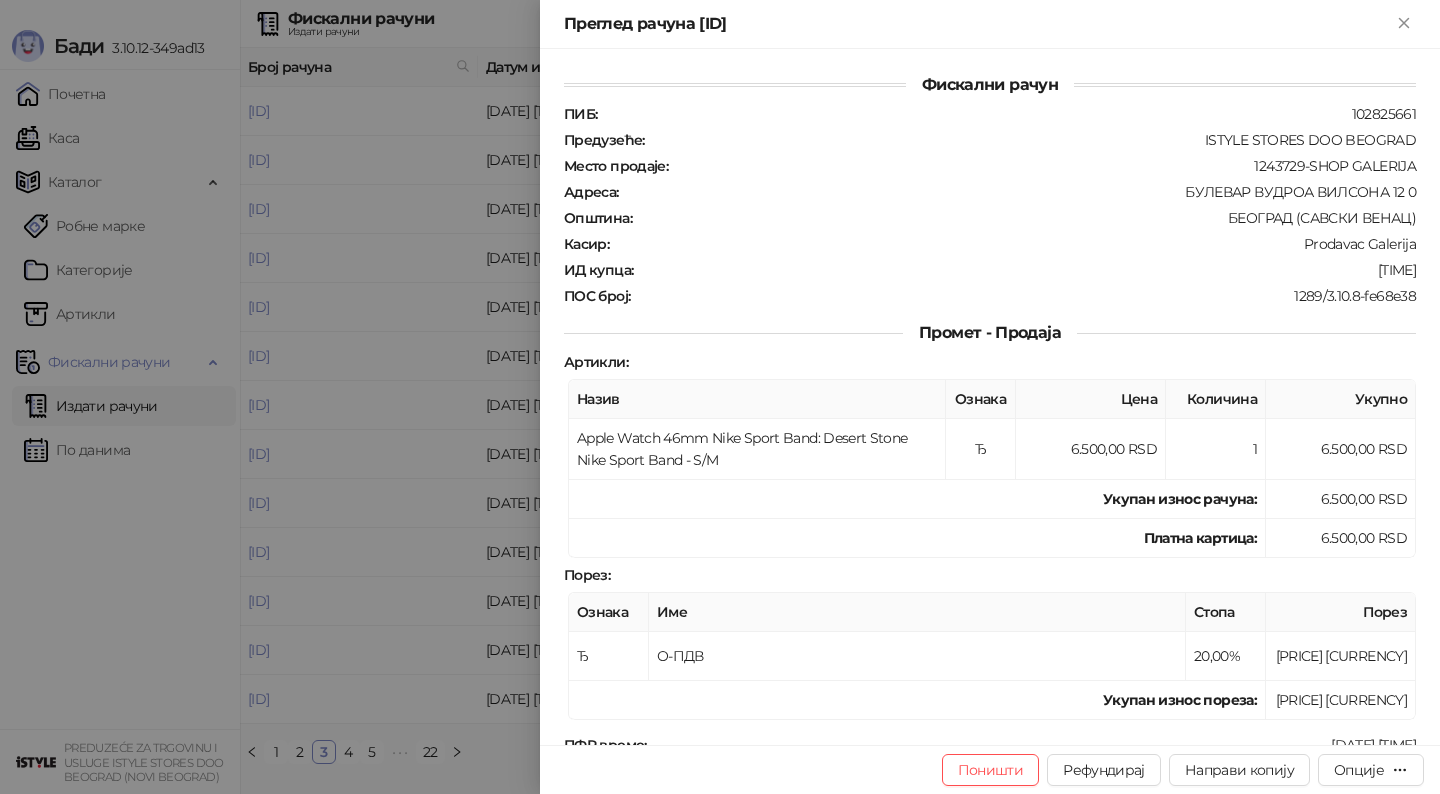click at bounding box center (720, 397) 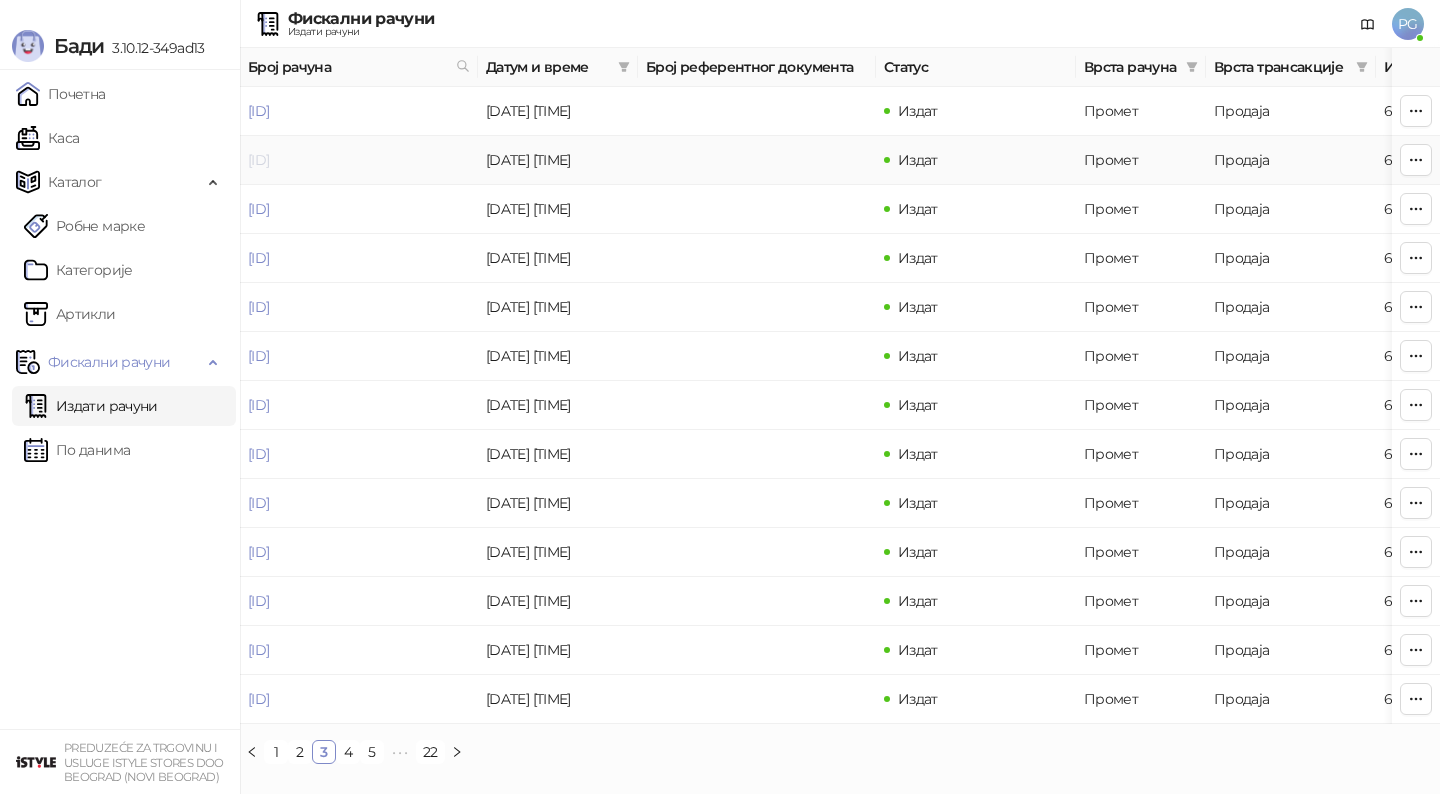 click on "[ID]" at bounding box center [258, 160] 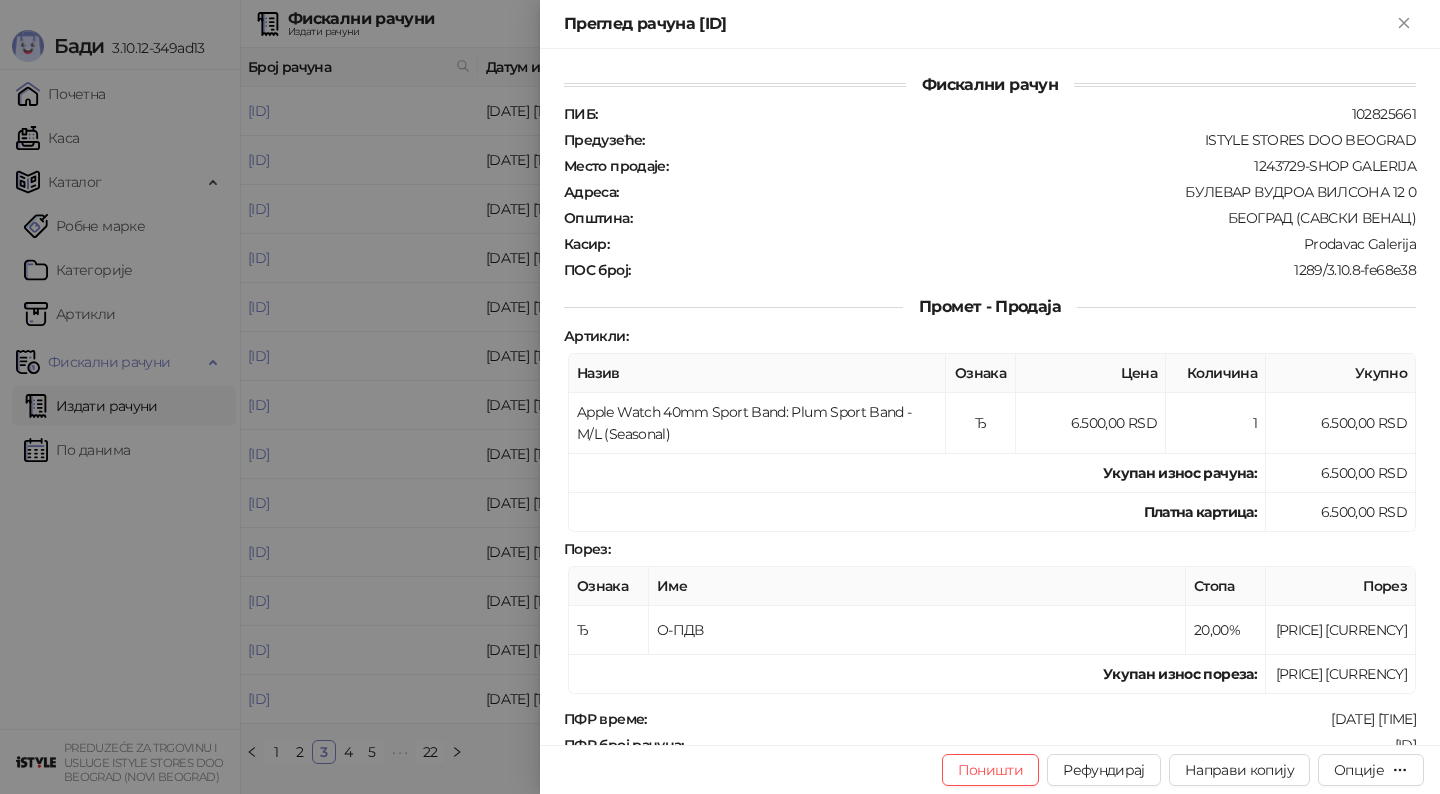 click at bounding box center (720, 397) 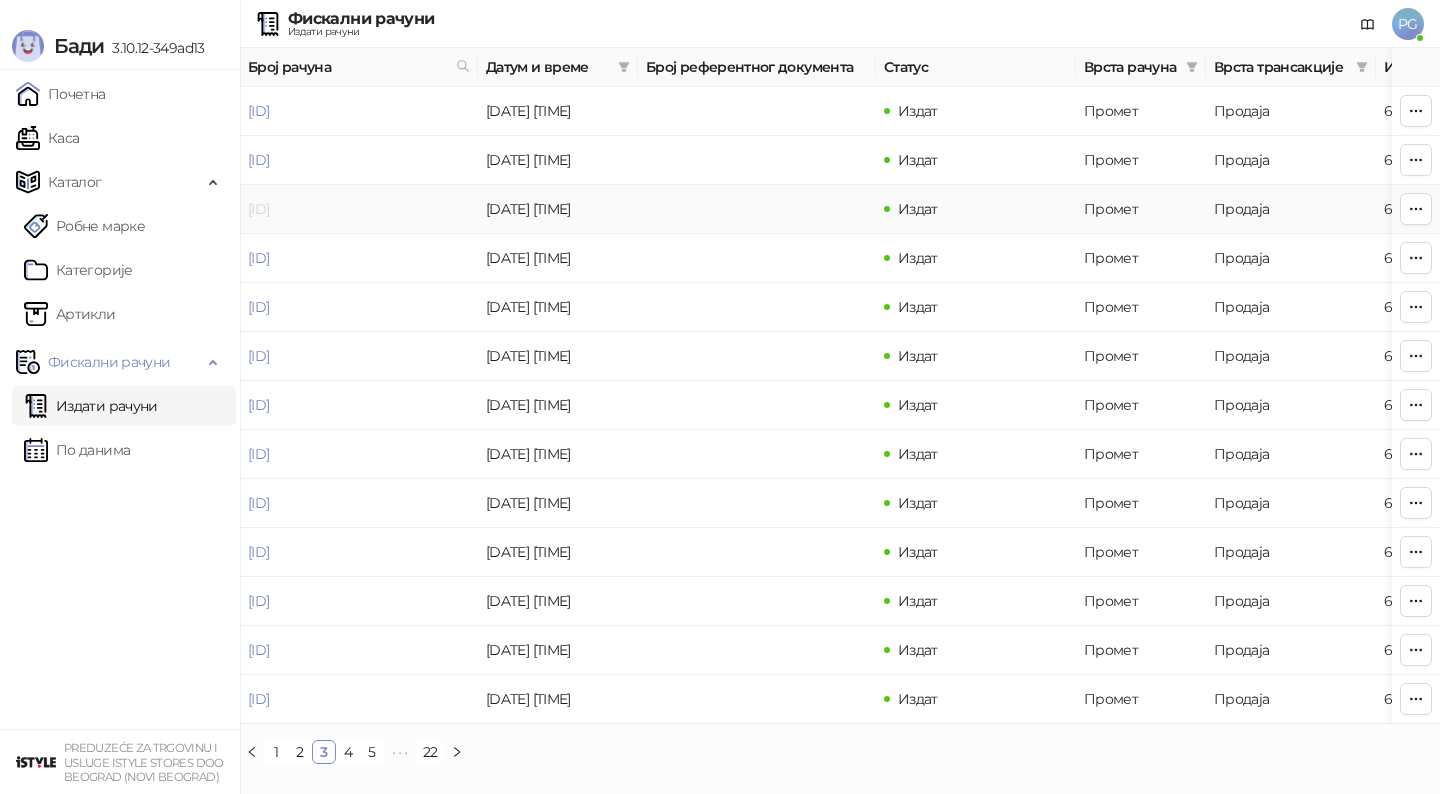 click on "[ID]" at bounding box center [258, 209] 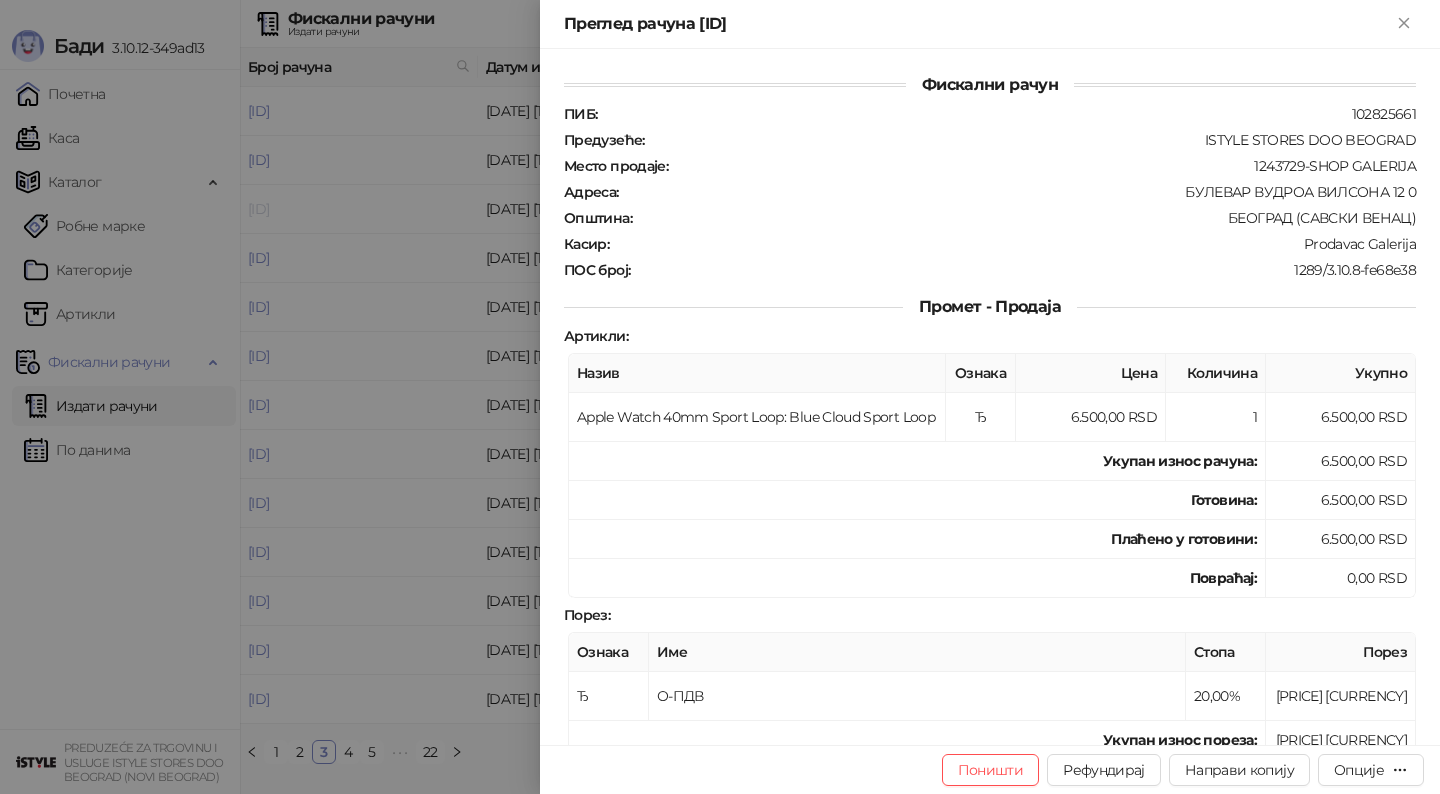 click at bounding box center (720, 397) 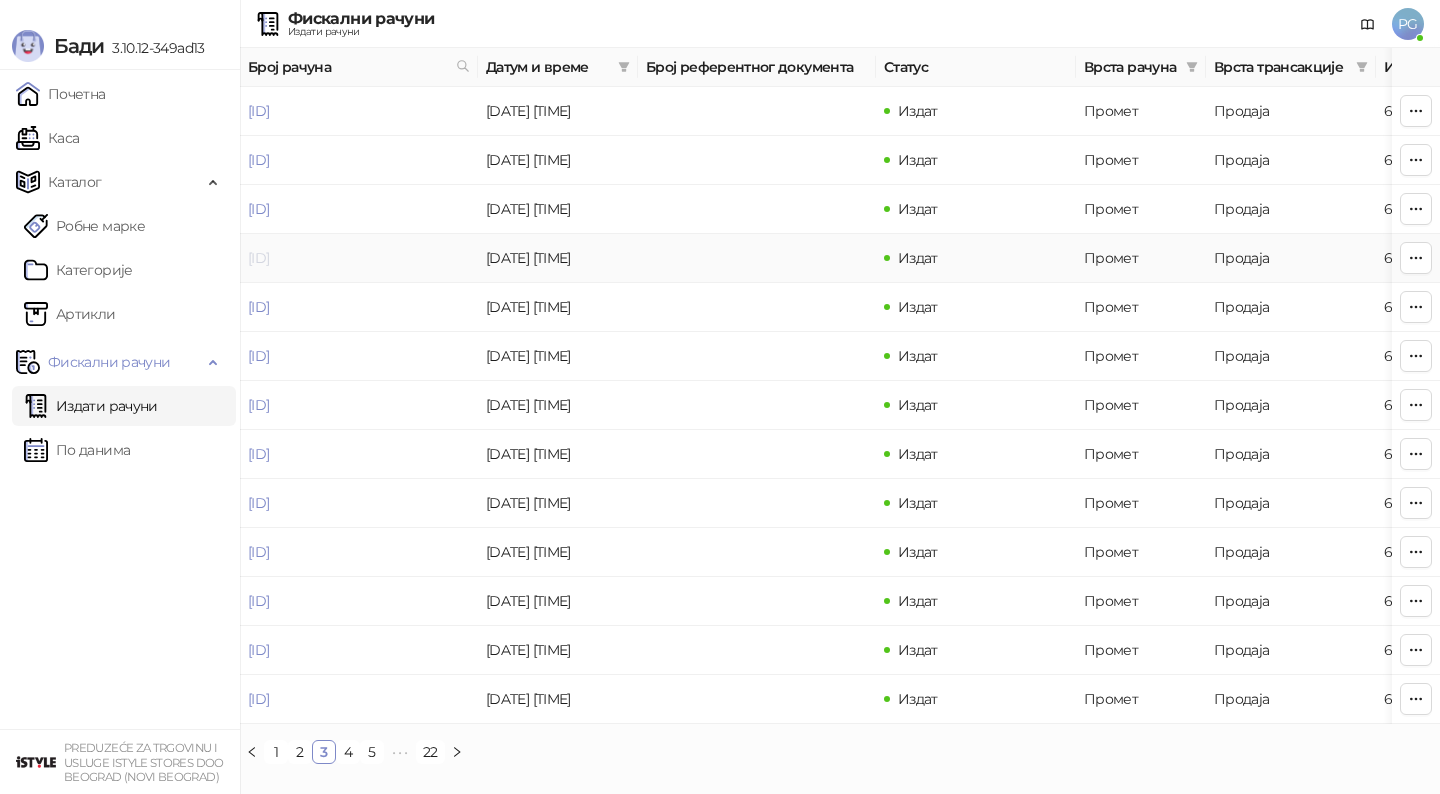 click on "[ID]" at bounding box center [258, 258] 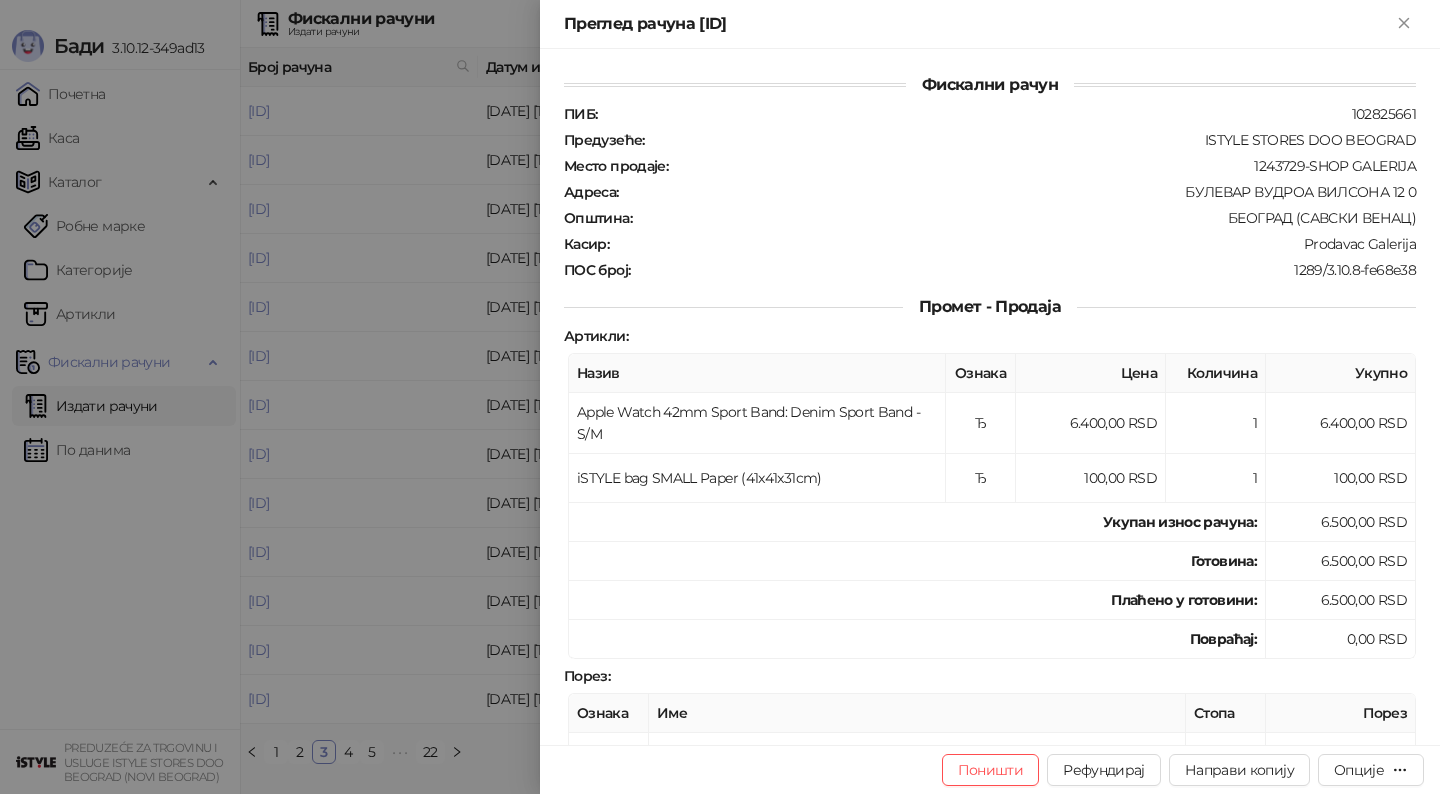 click at bounding box center [720, 397] 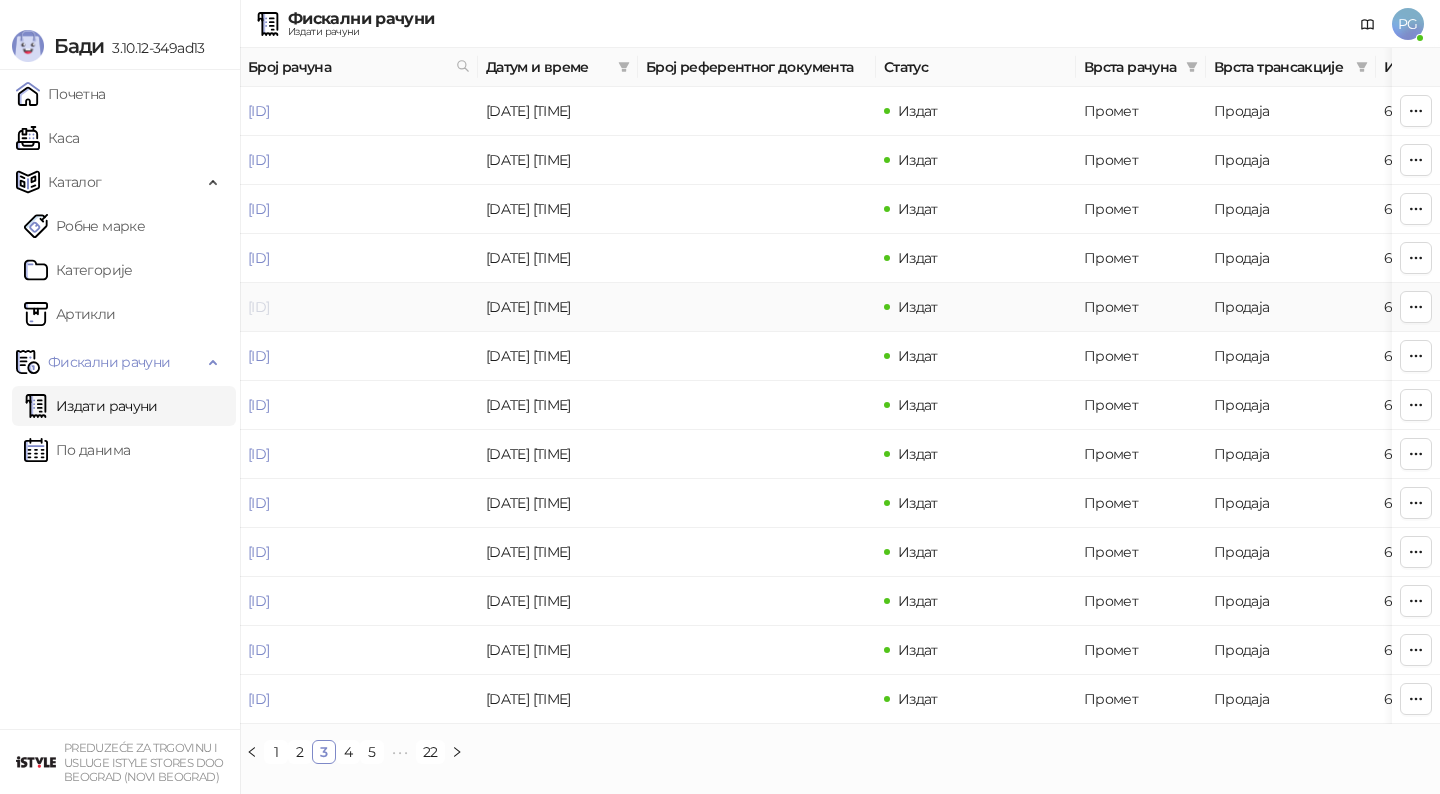 click on "[ID]" at bounding box center (258, 307) 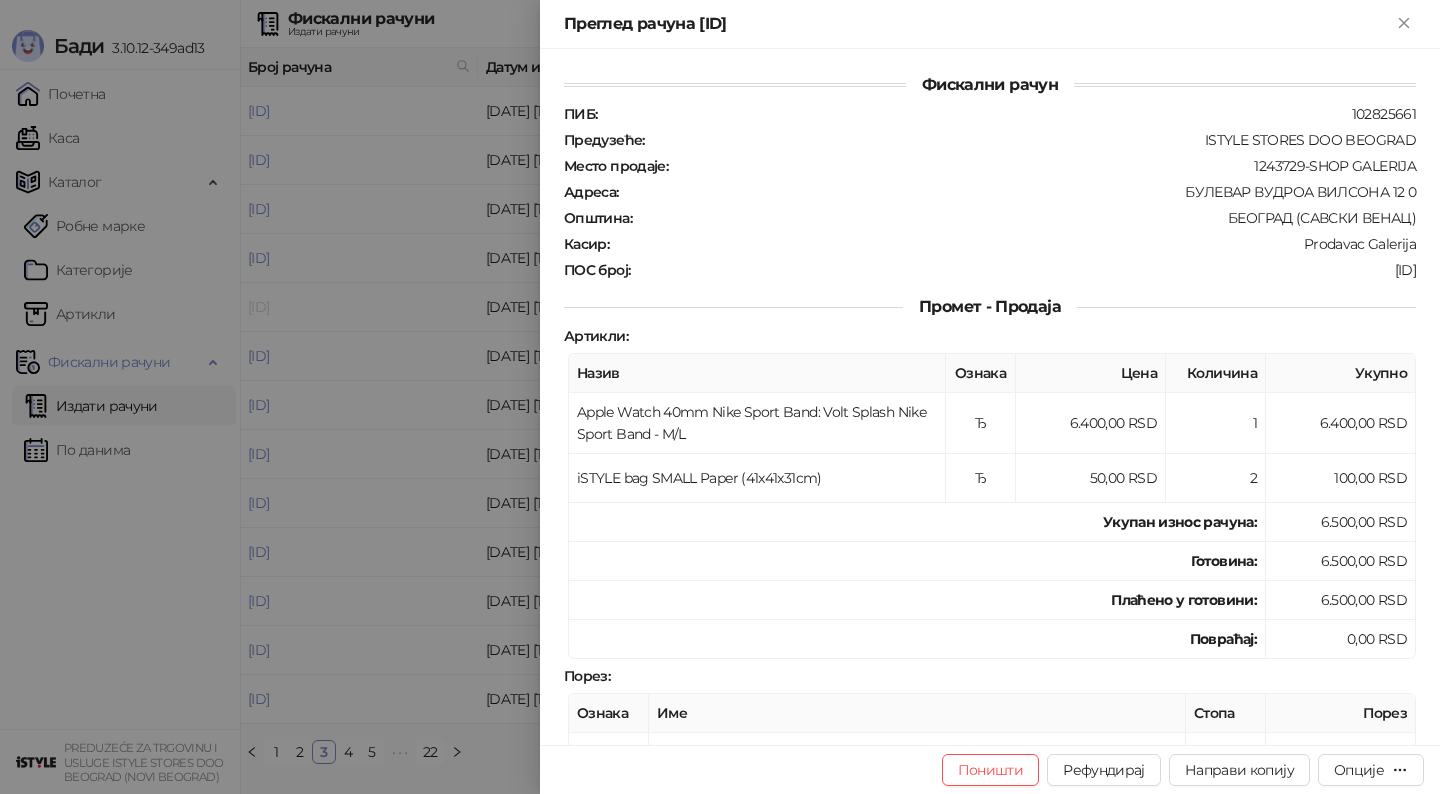 click at bounding box center [720, 397] 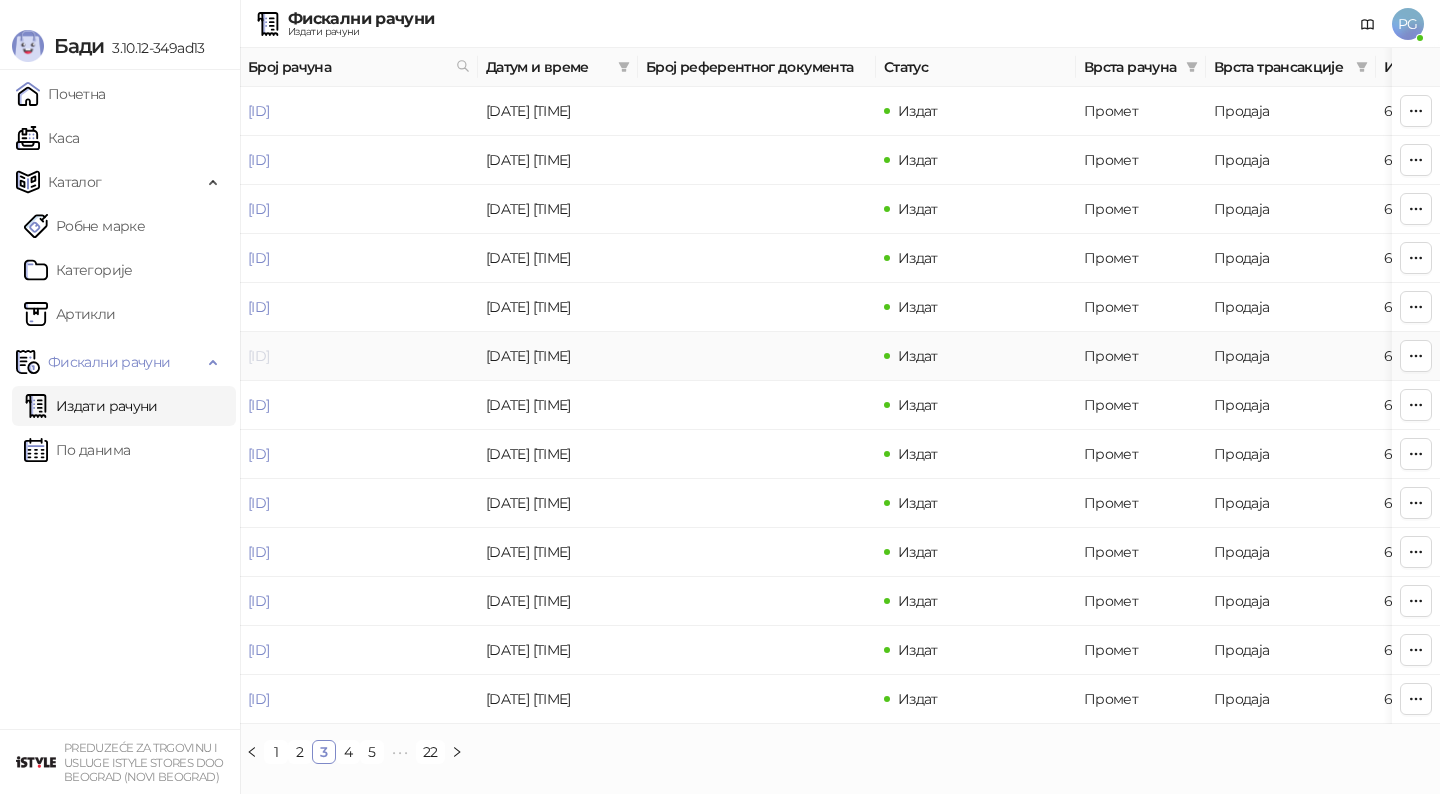 click on "[ID]" at bounding box center [258, 356] 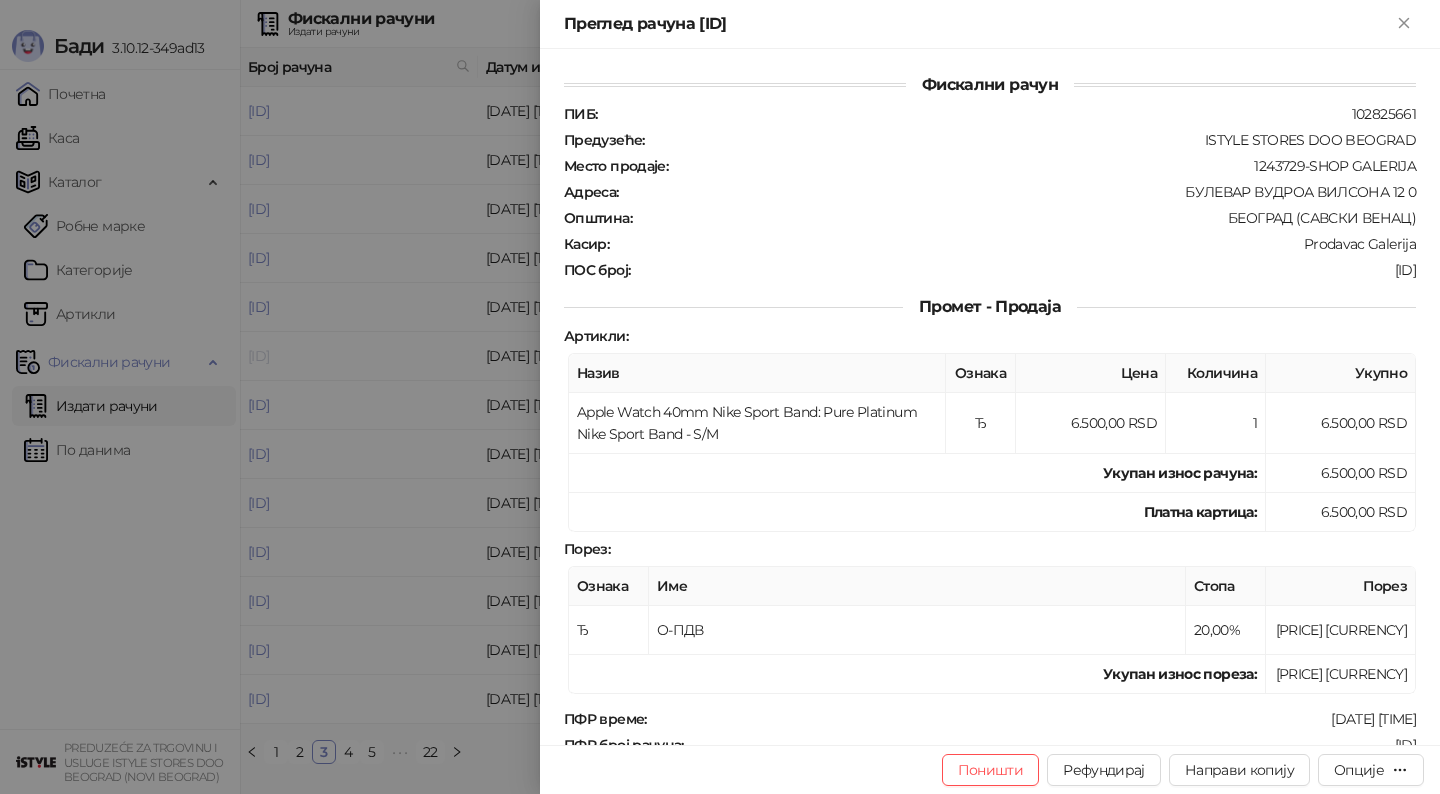 click at bounding box center [720, 397] 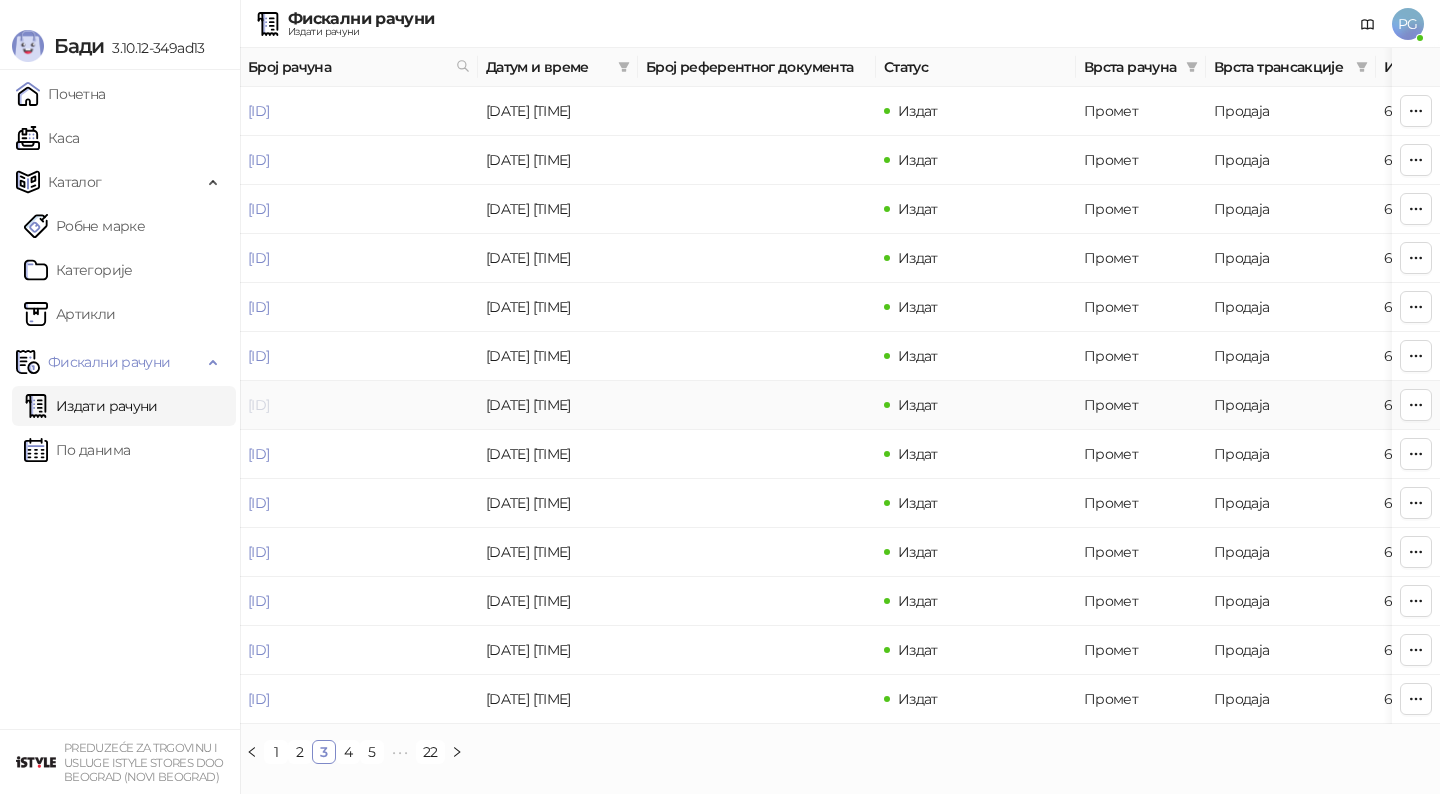 click on "[ID]" at bounding box center [258, 405] 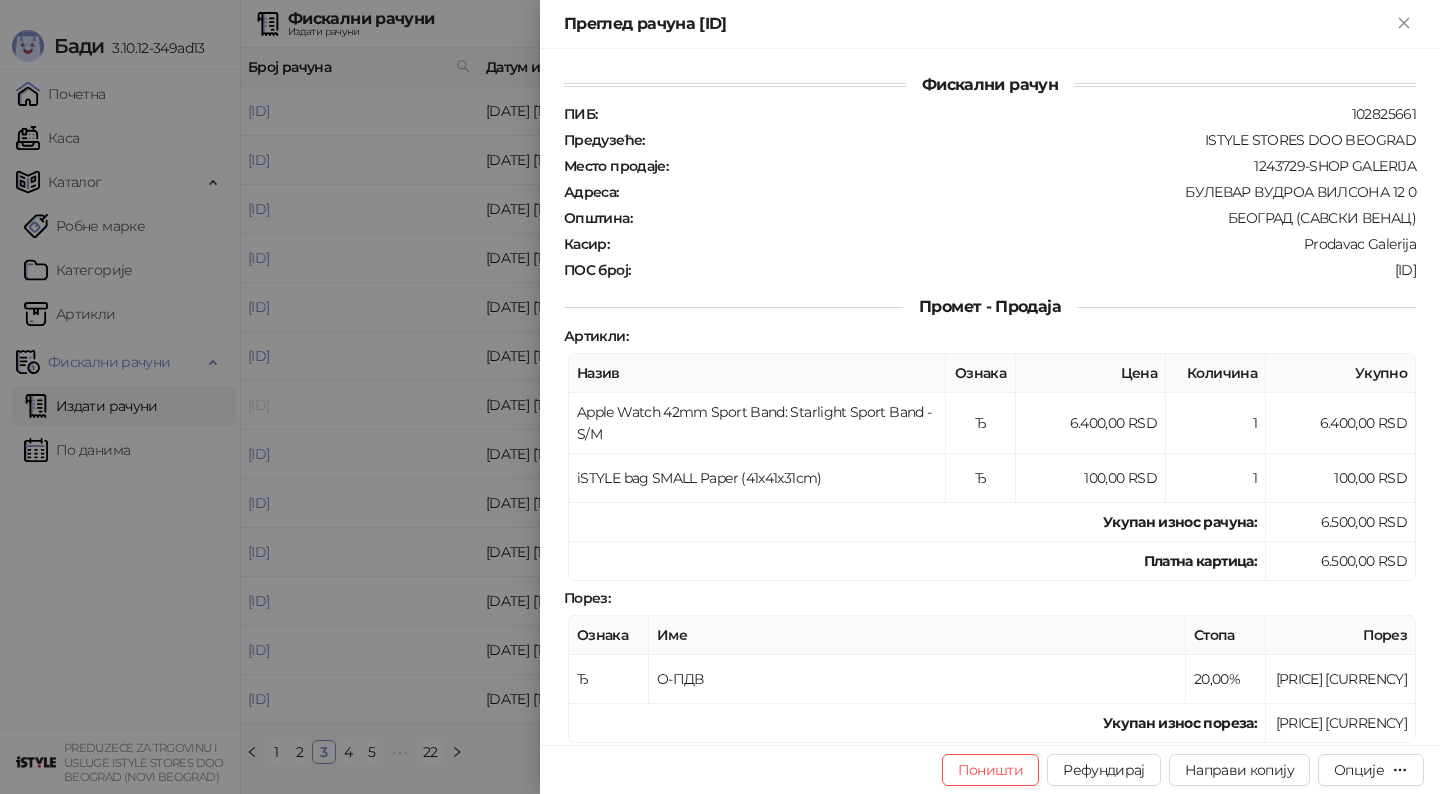click at bounding box center (720, 397) 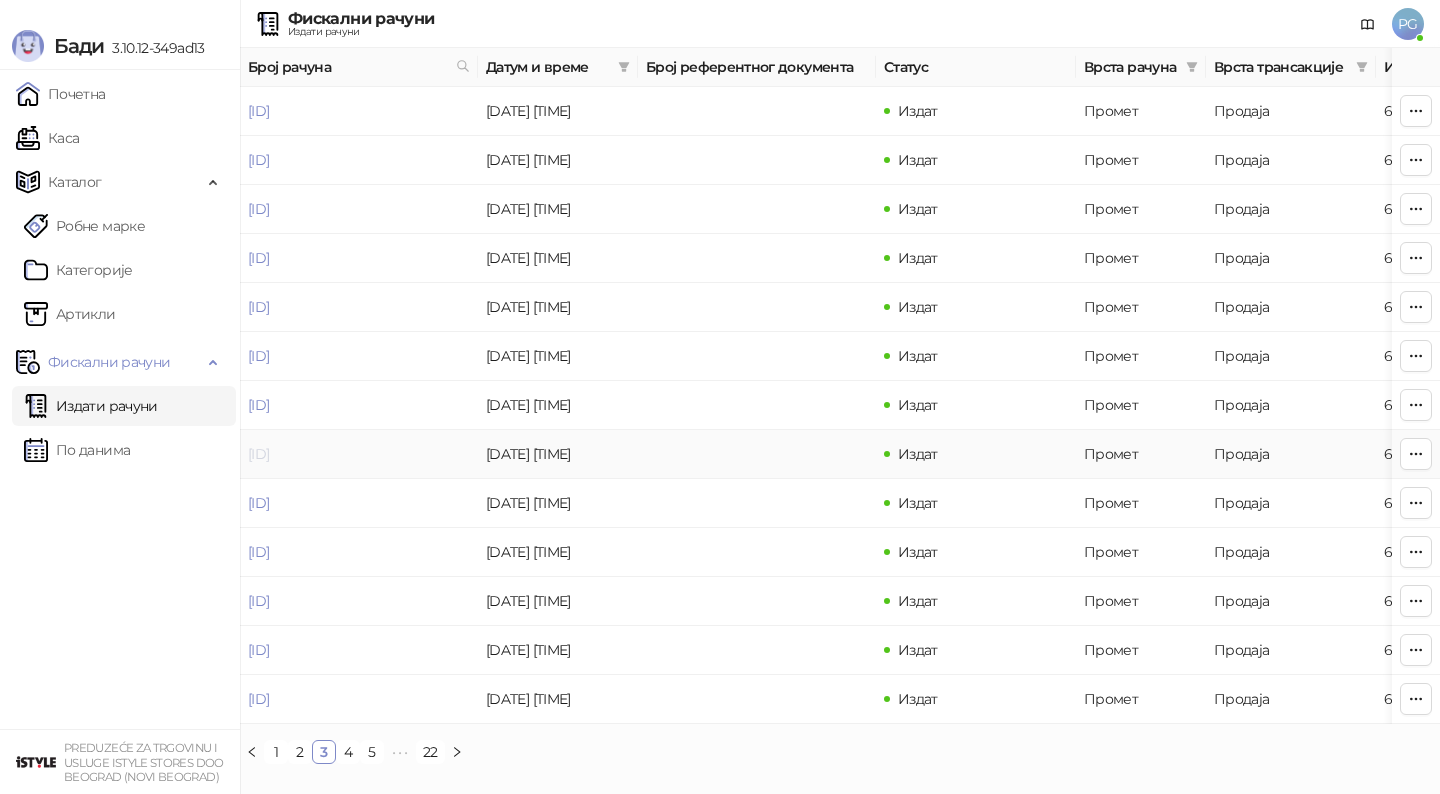 click on "[ID]" at bounding box center (258, 454) 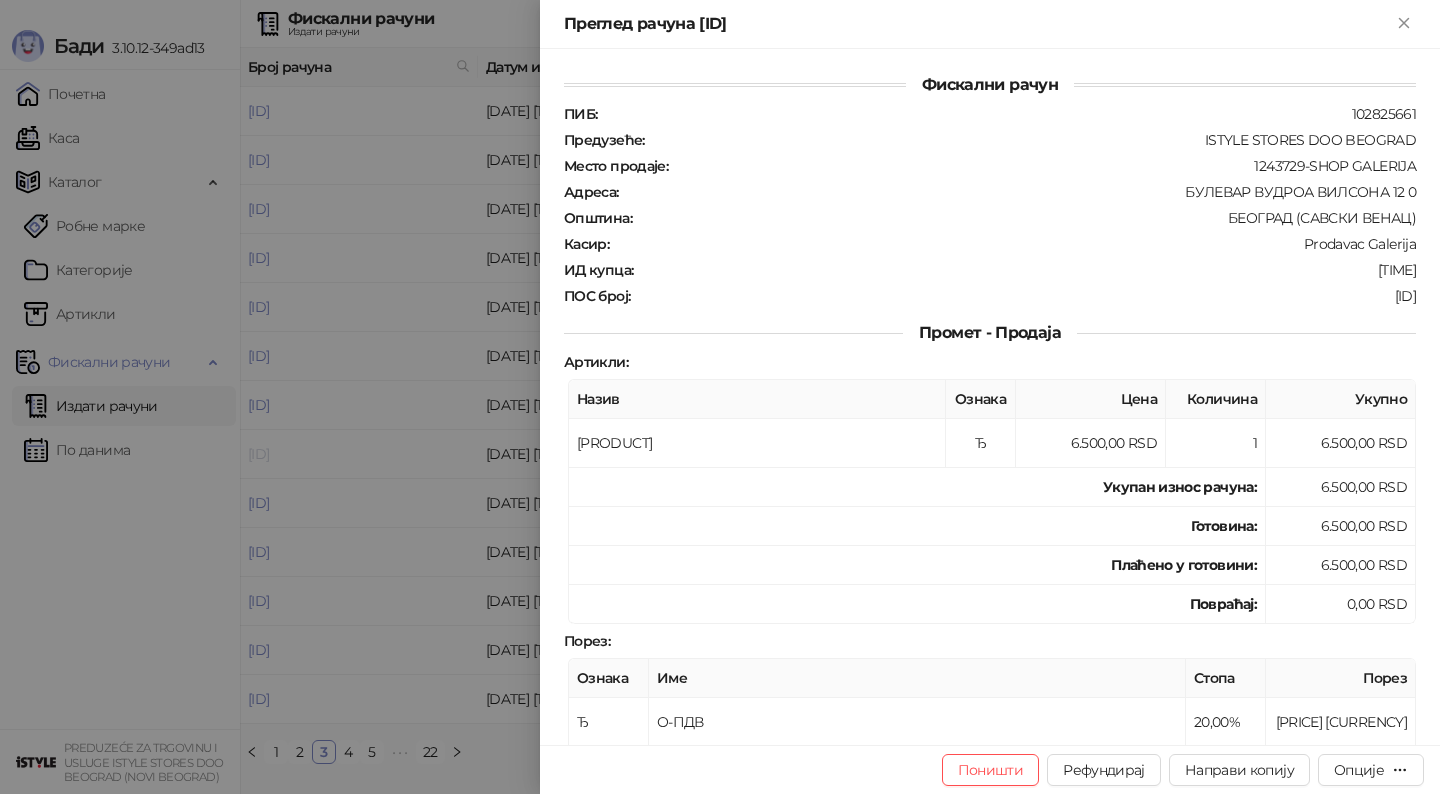 click at bounding box center [720, 397] 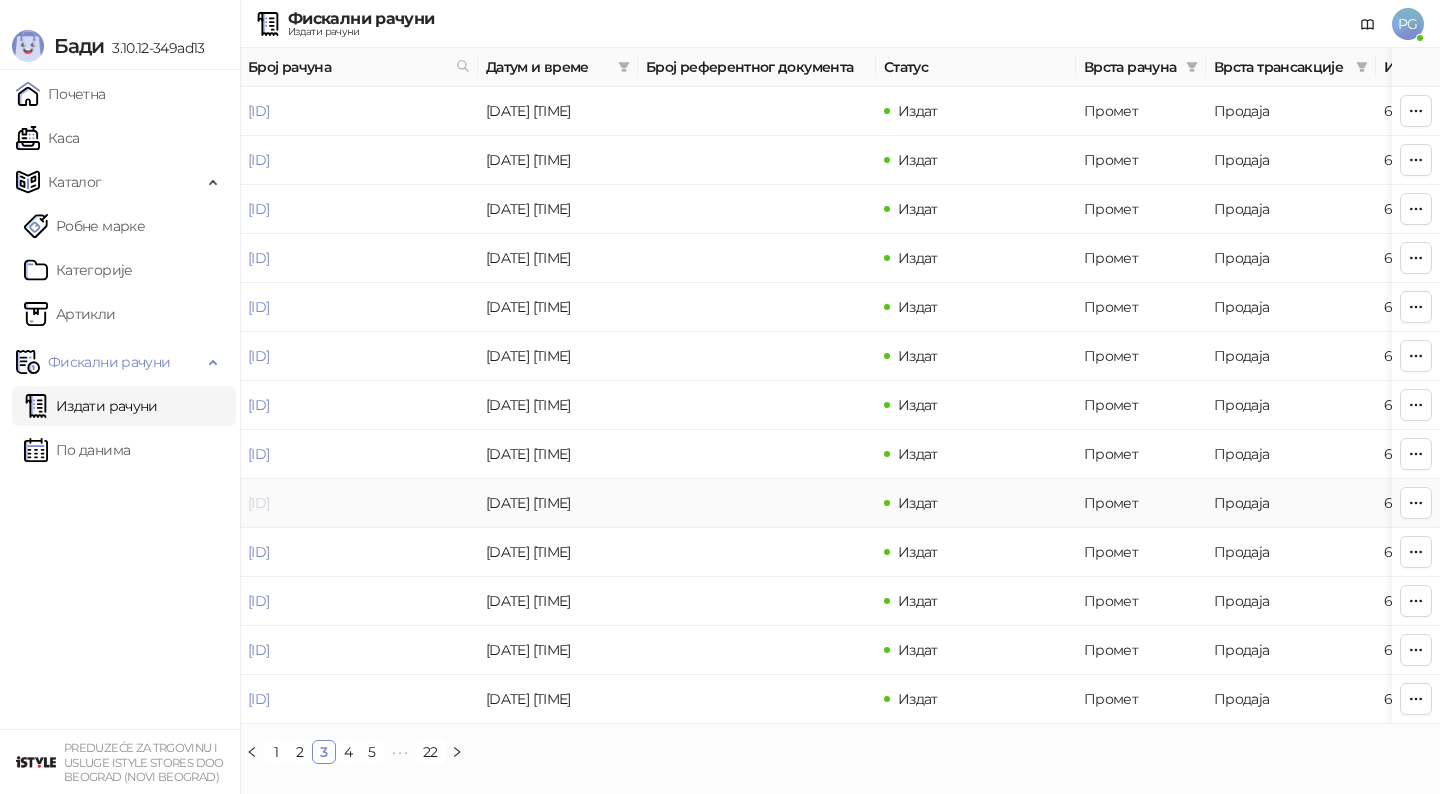 click on "[ID]" at bounding box center [258, 503] 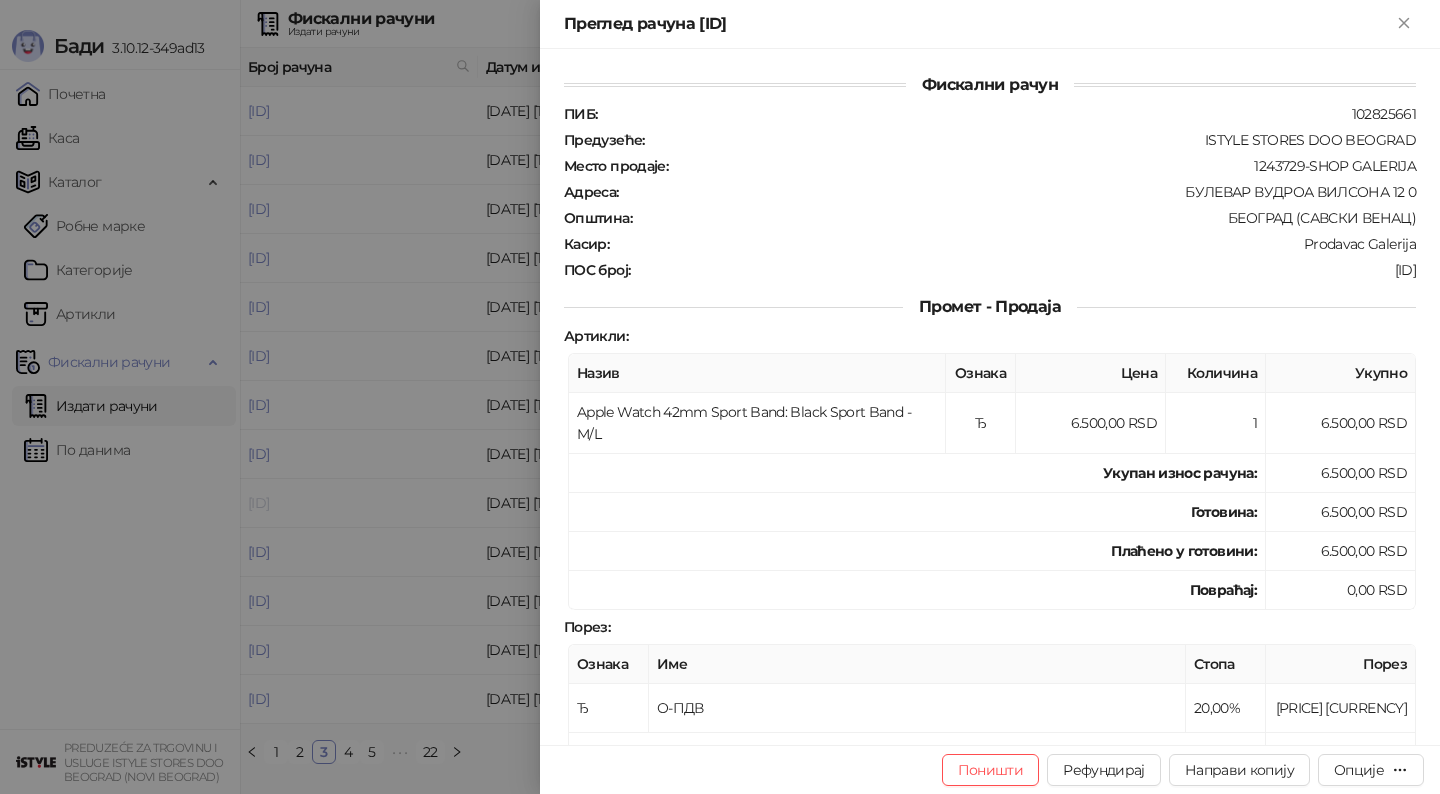click at bounding box center [720, 397] 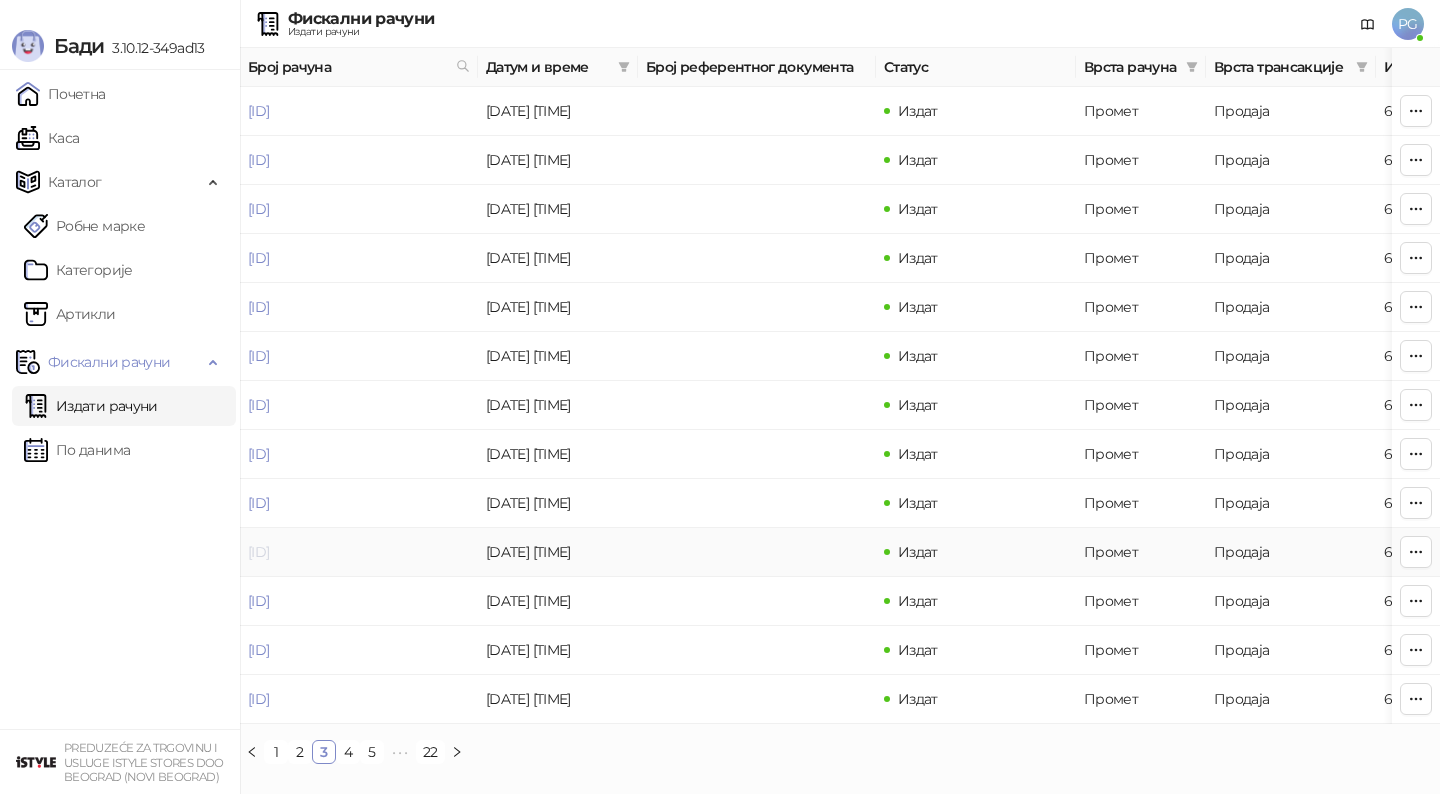 click on "[ID]" at bounding box center (258, 552) 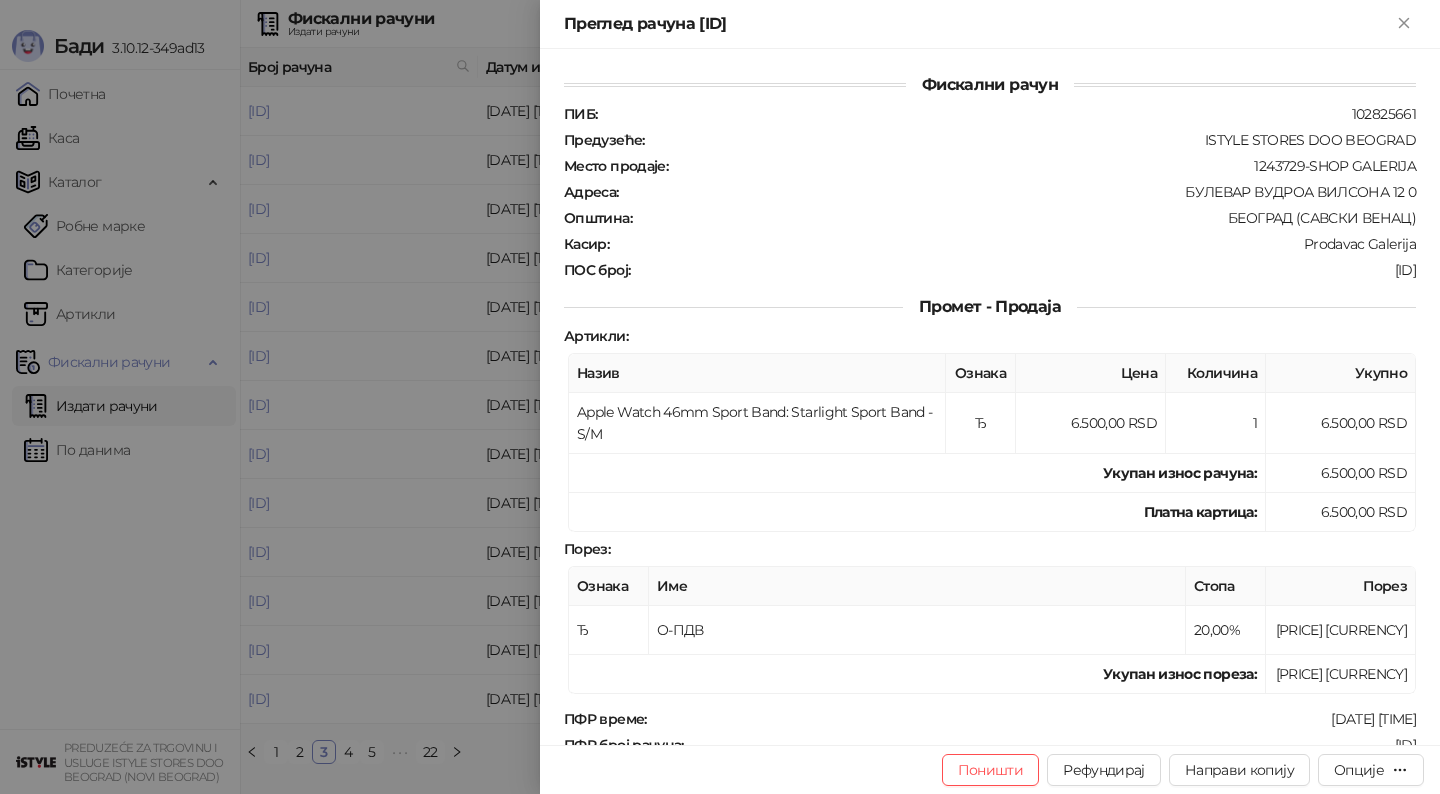 click at bounding box center [720, 397] 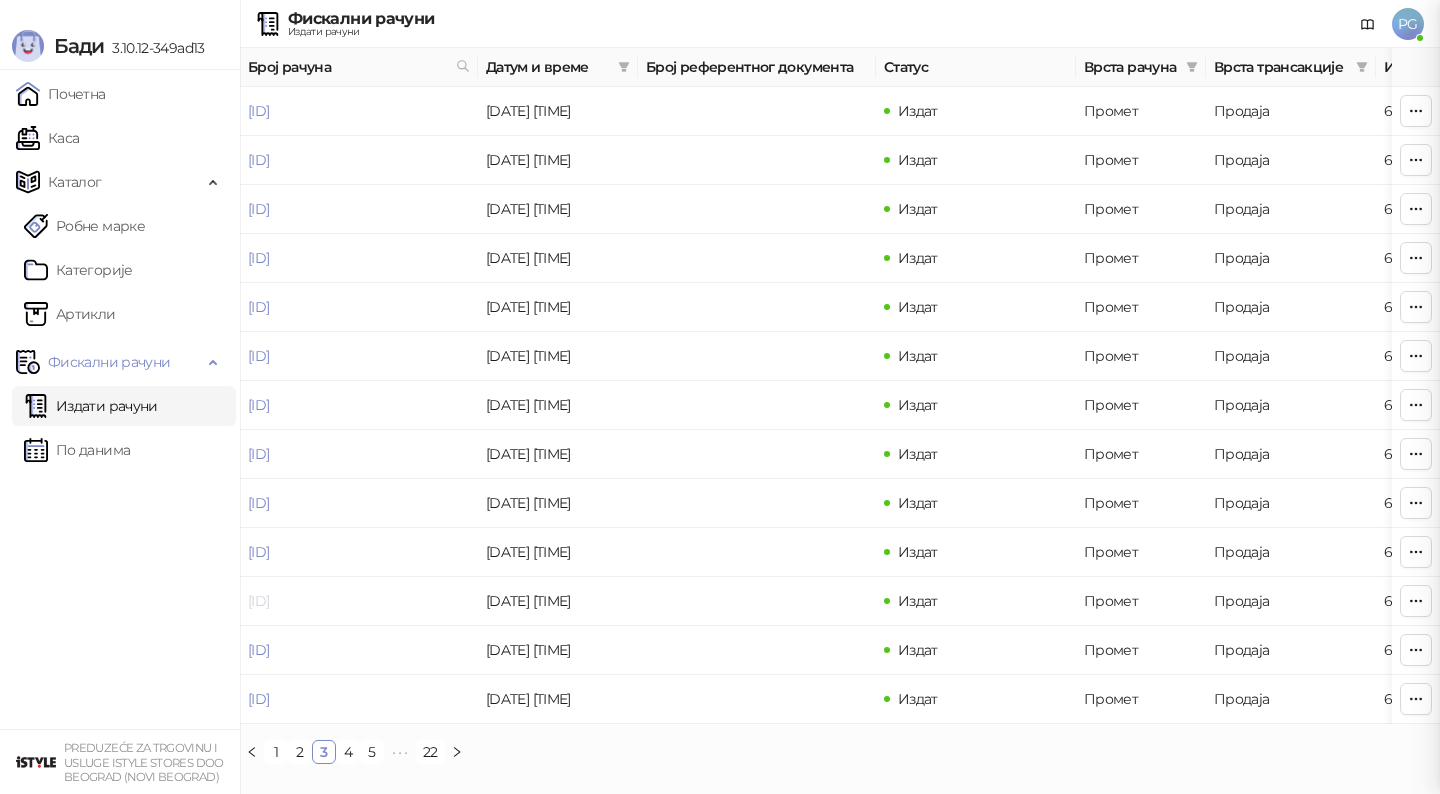 click on "[ID]" at bounding box center [258, 601] 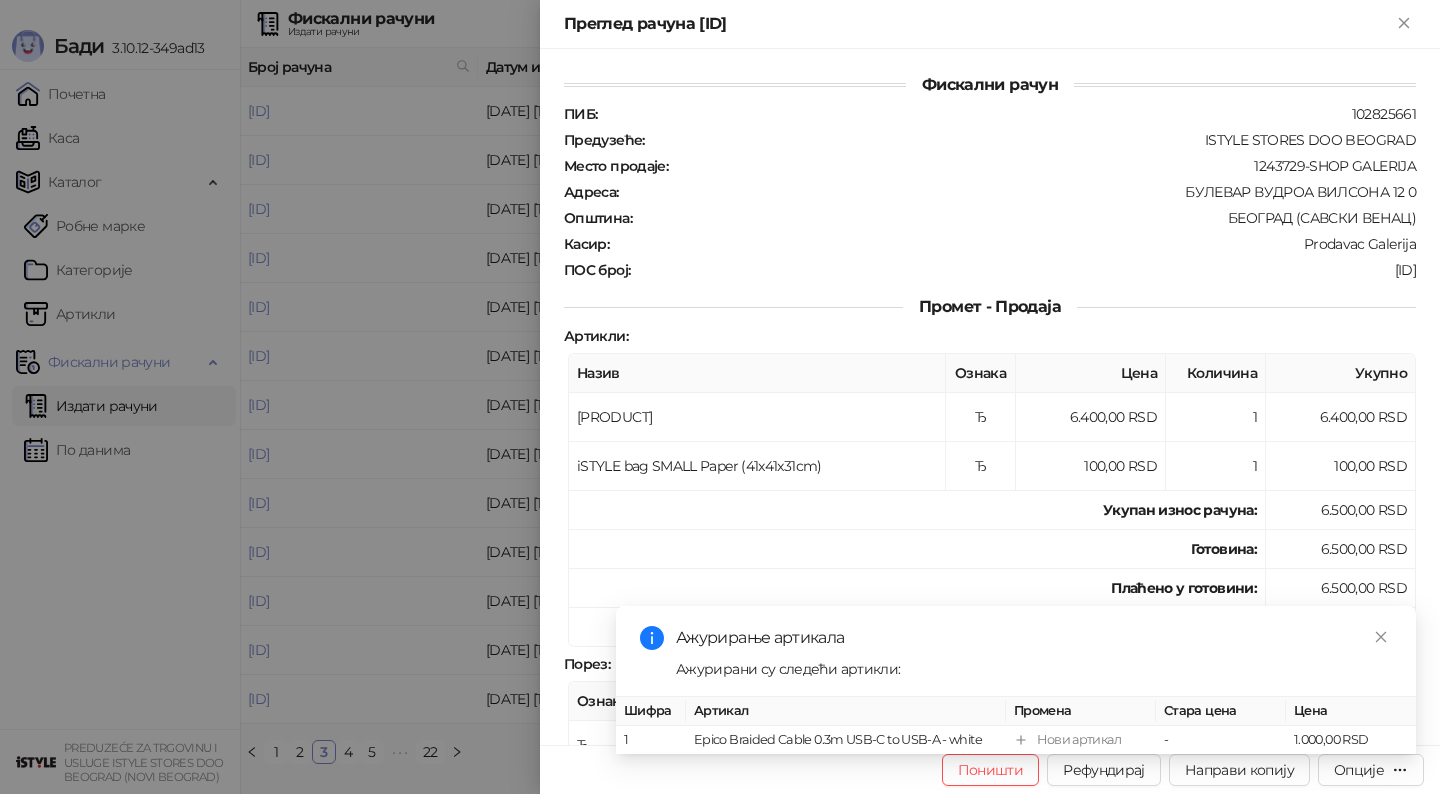 click at bounding box center (720, 397) 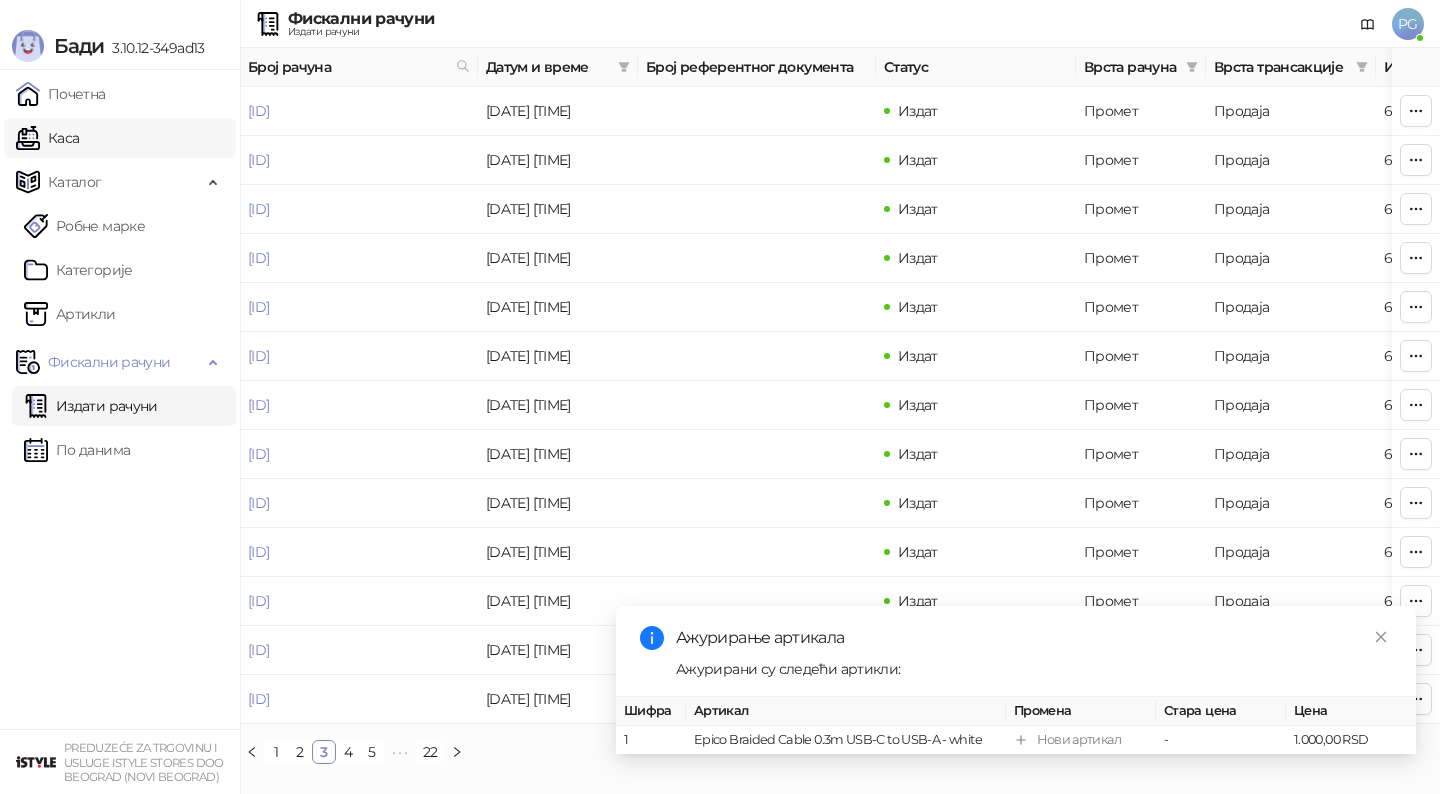 click on "Каса" at bounding box center (47, 138) 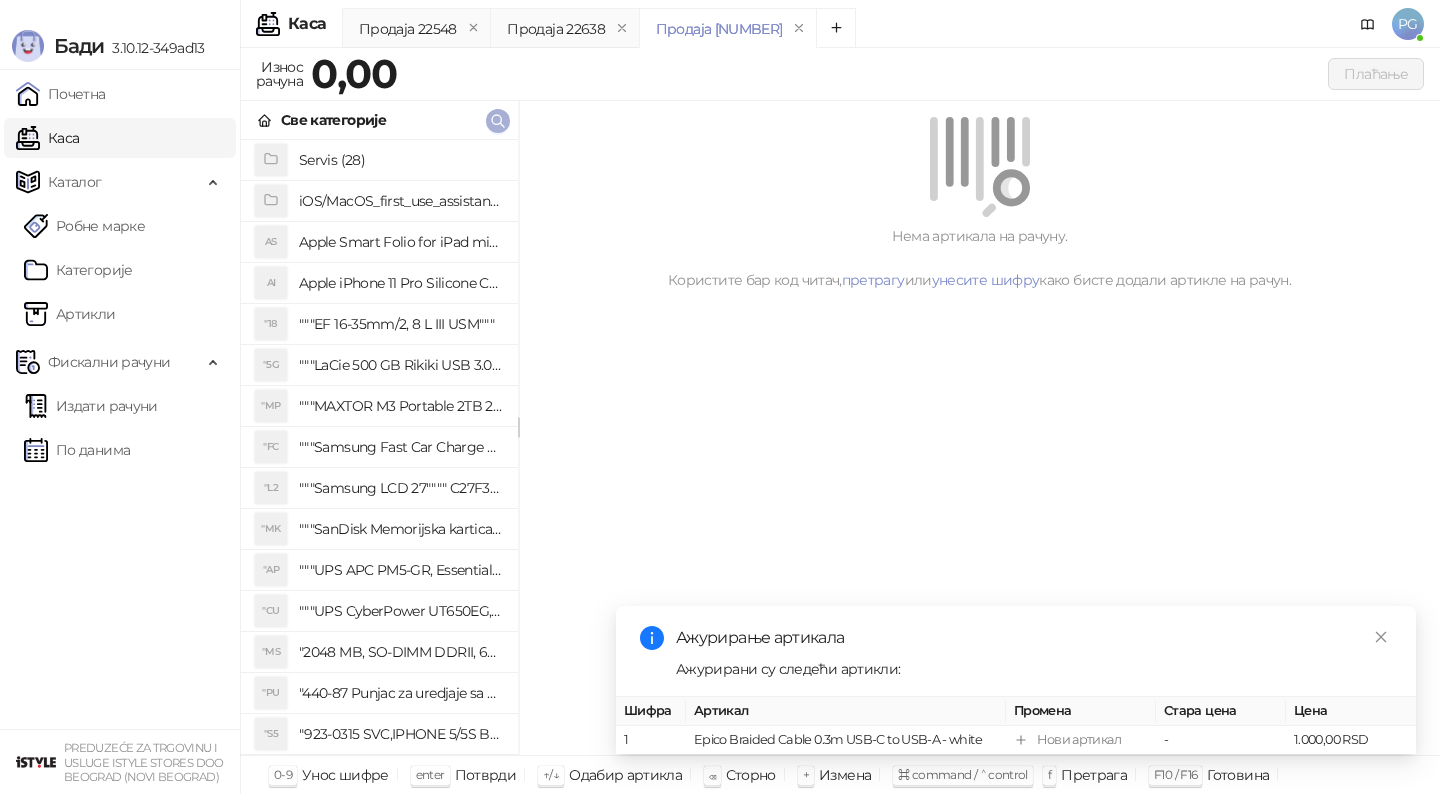 click 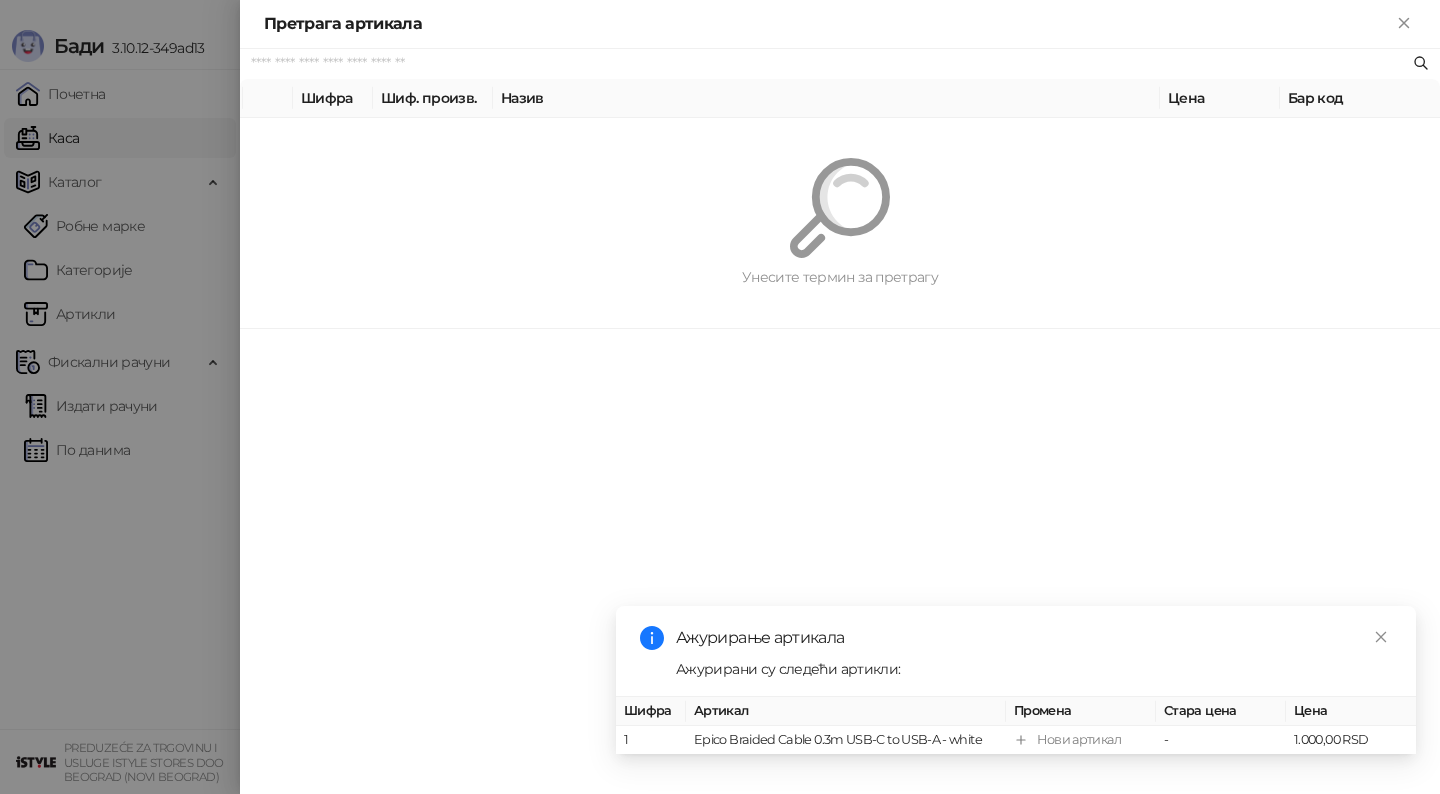 paste on "*********" 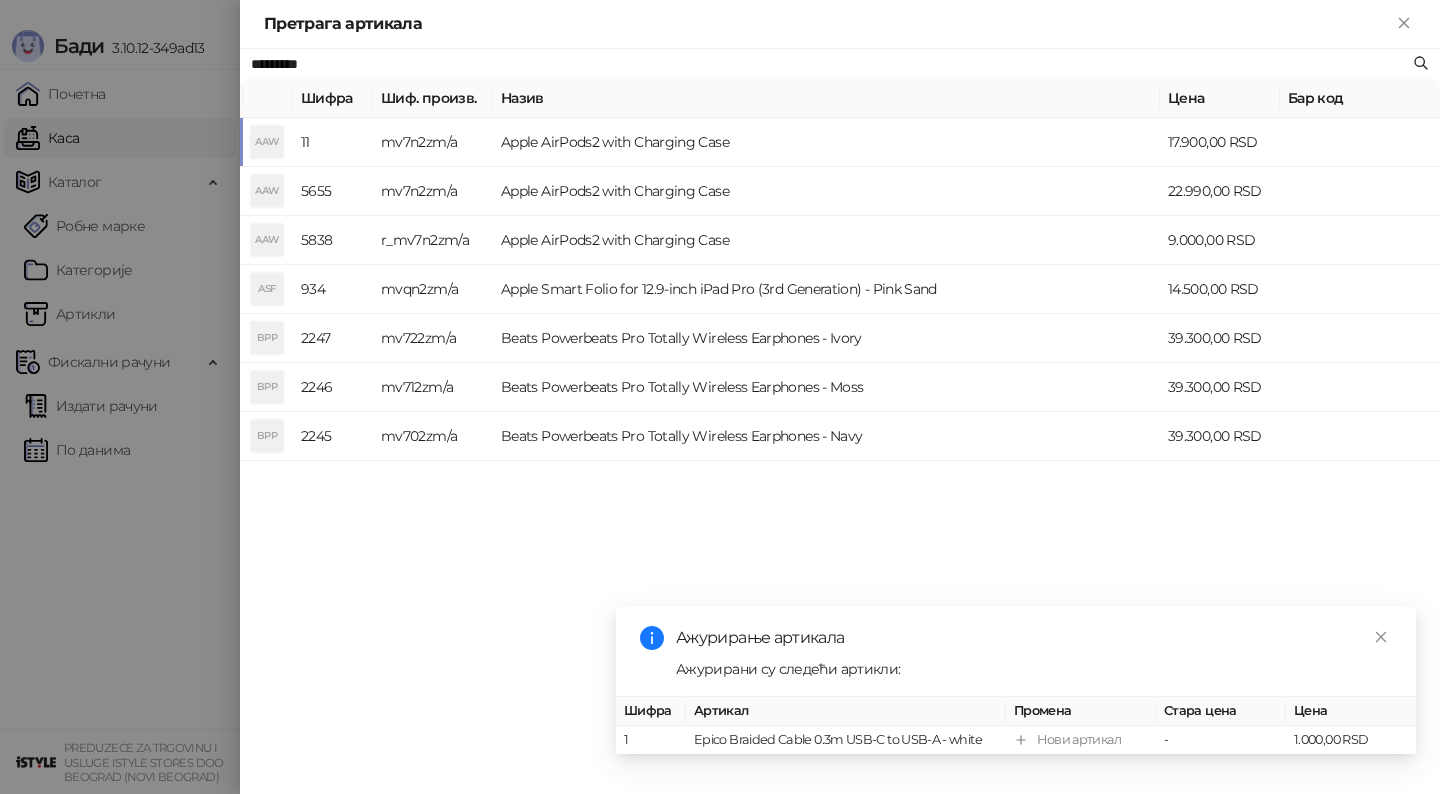 click on "Apple AirPods2 with Charging Case" at bounding box center (826, 142) 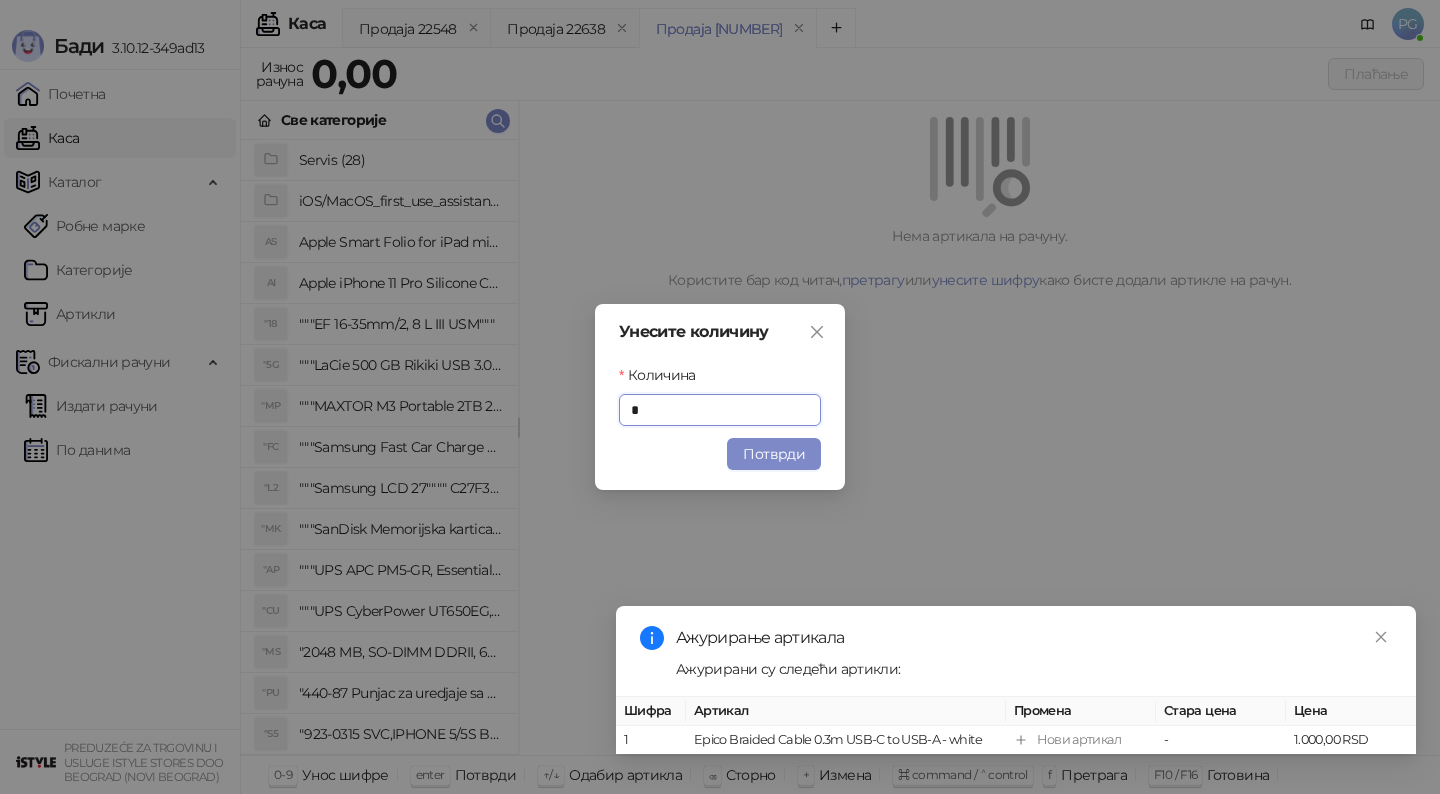 click on "Потврди" at bounding box center (774, 454) 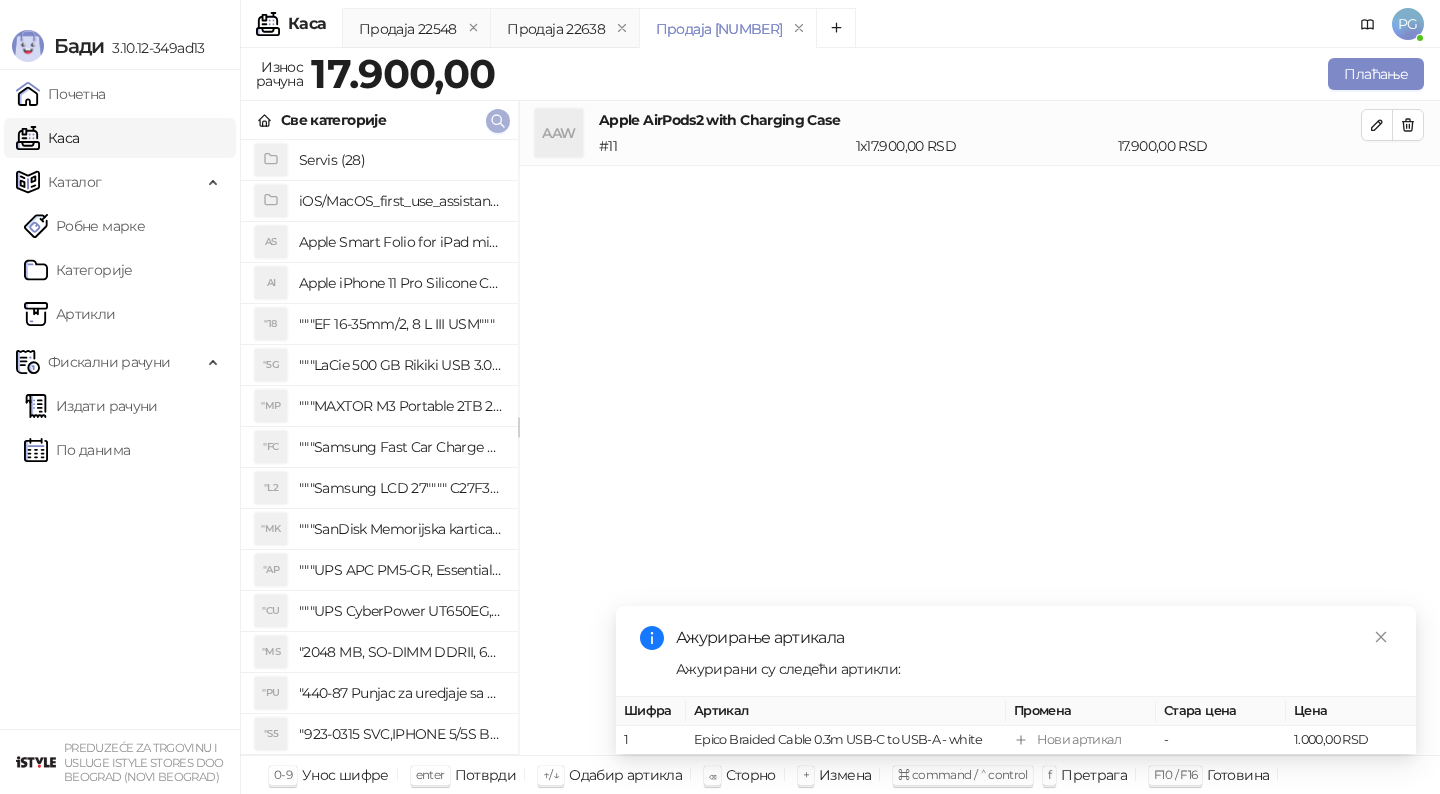 click 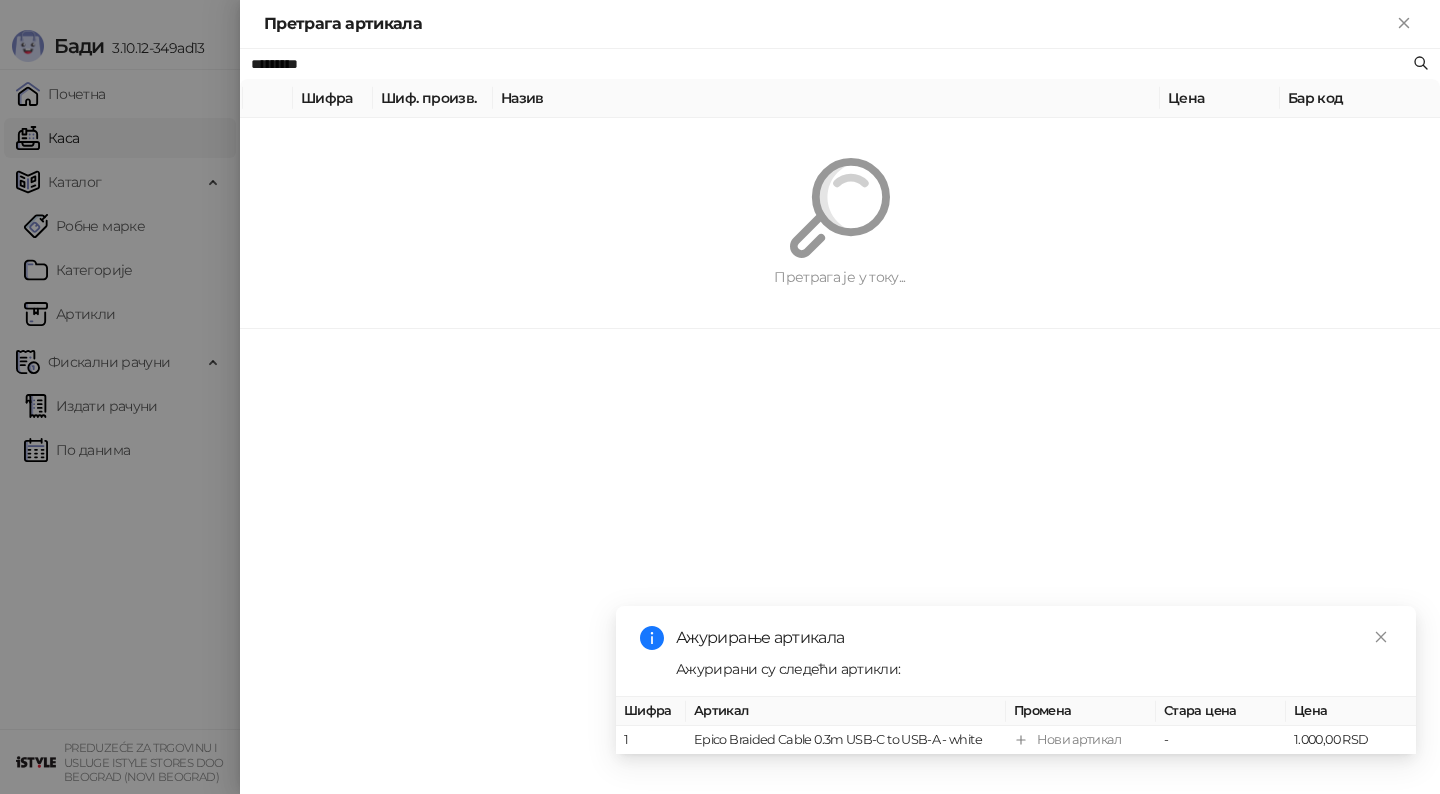 paste on "*" 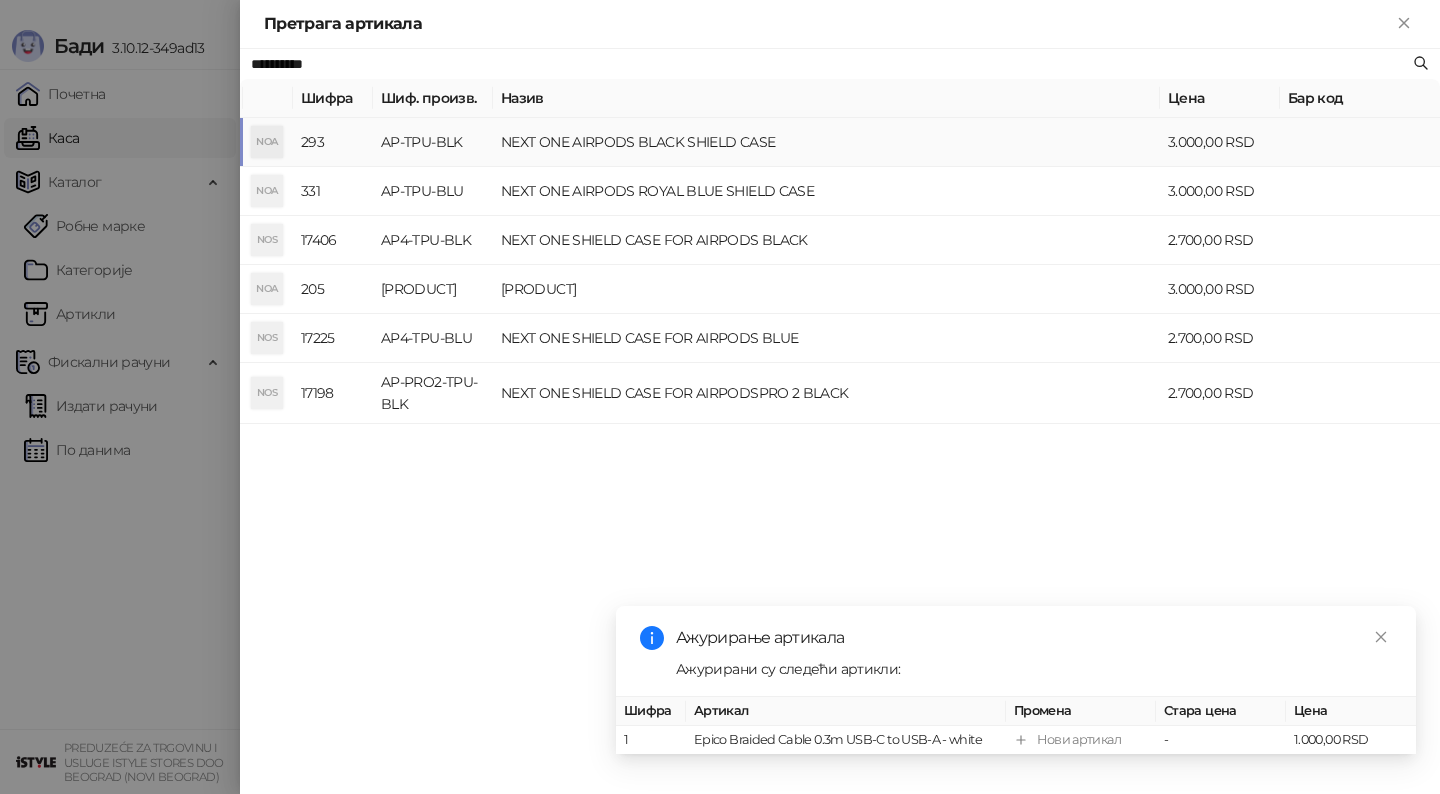click on "NEXT ONE AIRPODS BLACK SHIELD CASE" at bounding box center (826, 142) 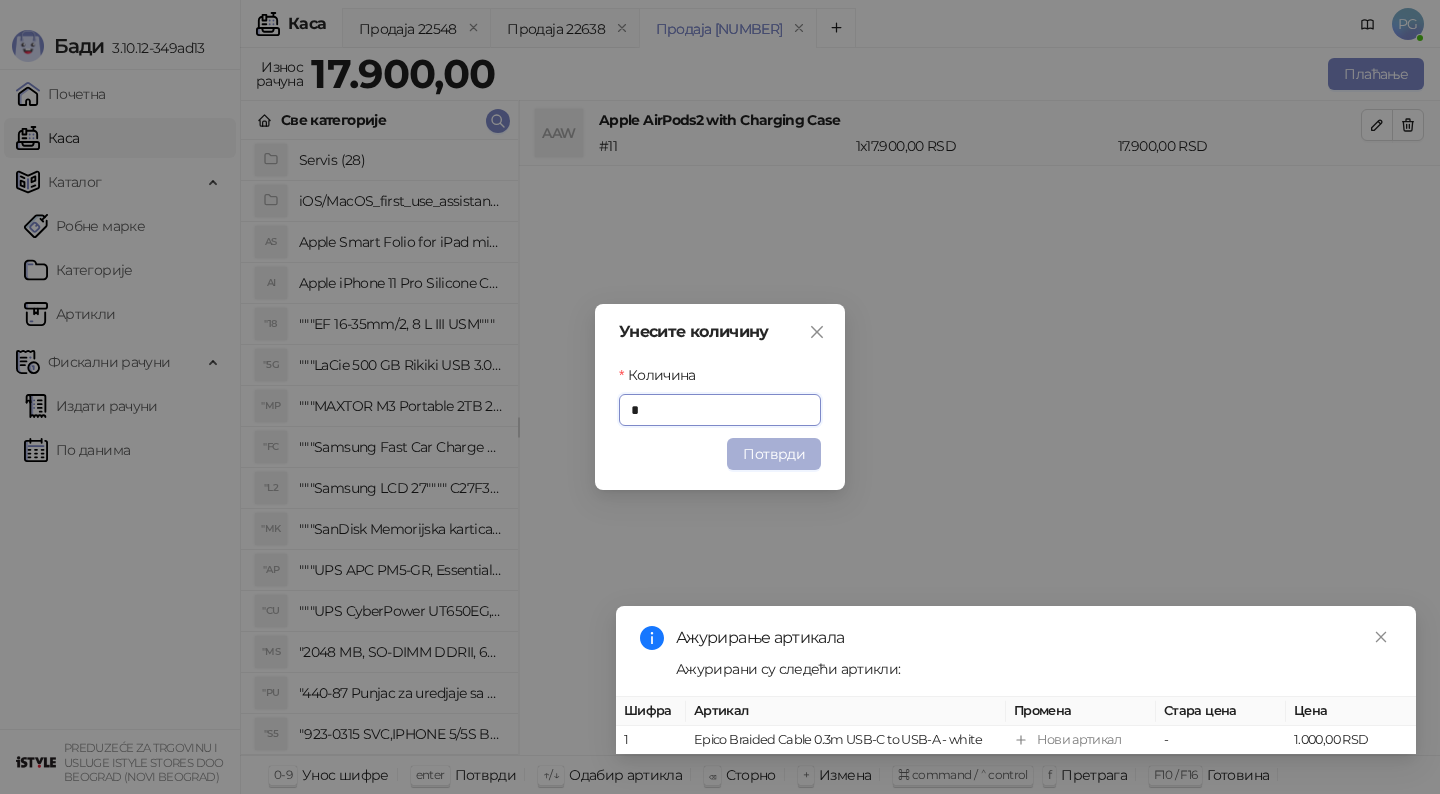 click on "Потврди" at bounding box center [774, 454] 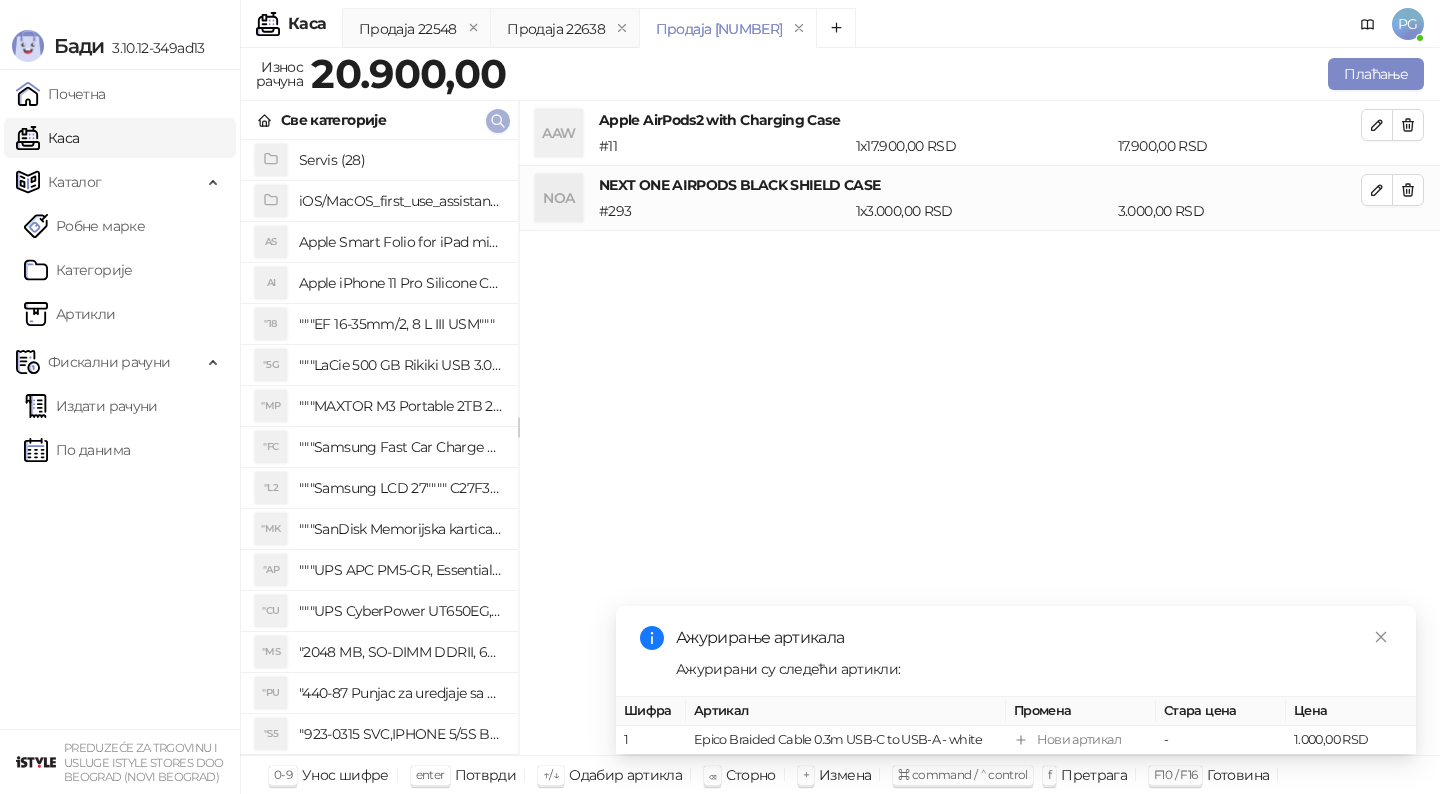 click 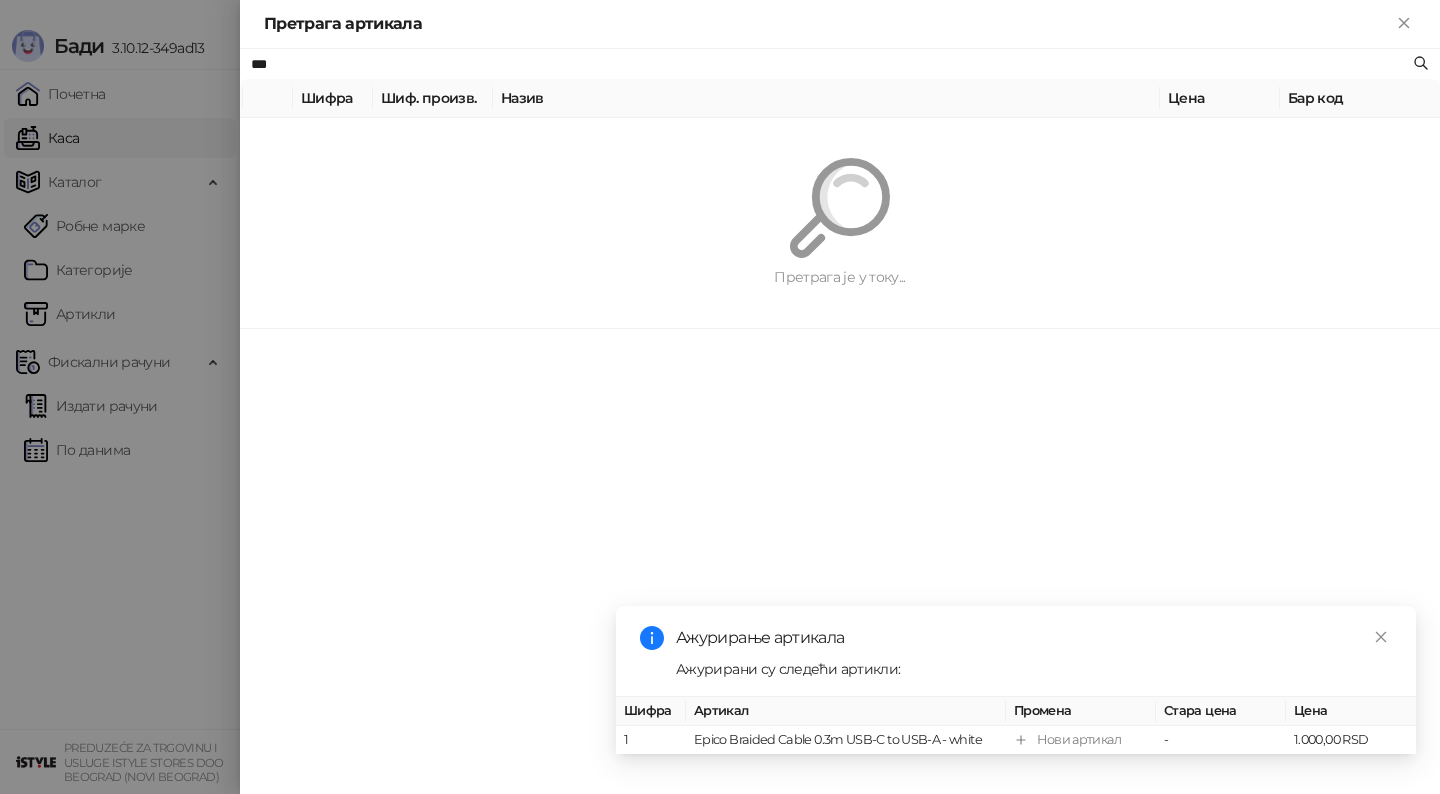 type on "***" 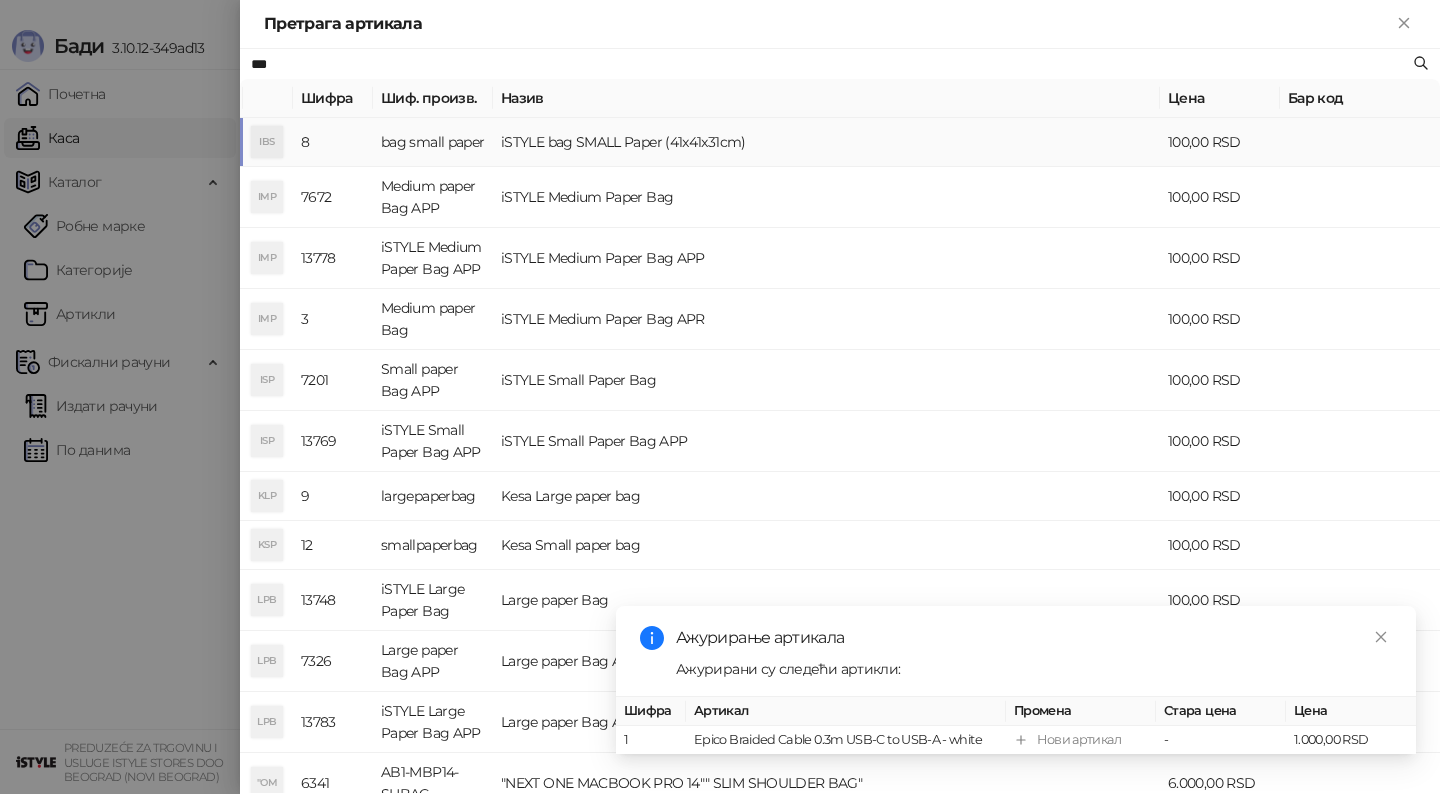 click on "iSTYLE bag SMALL Paper (41x41x31cm)" at bounding box center [826, 142] 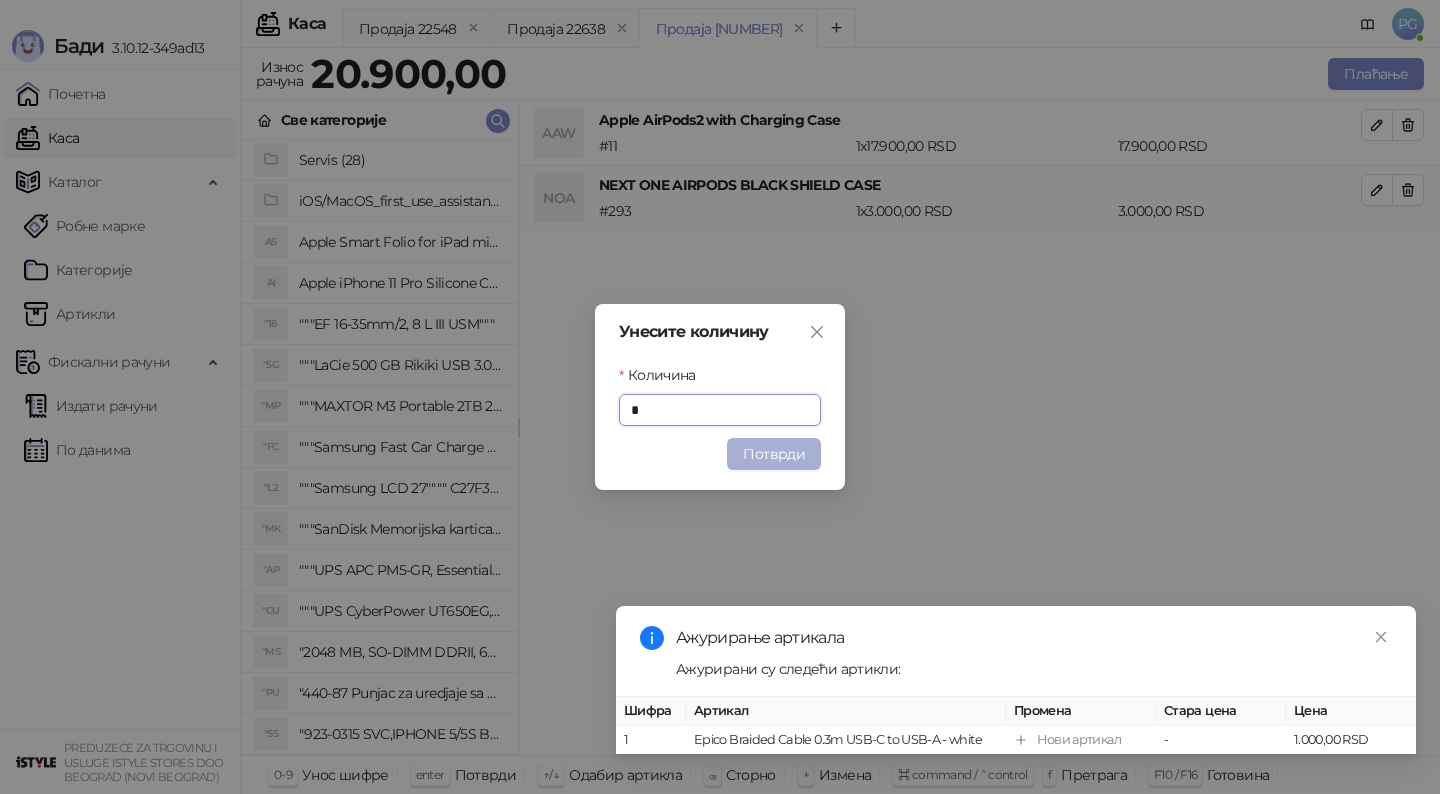 click on "Потврди" at bounding box center (774, 454) 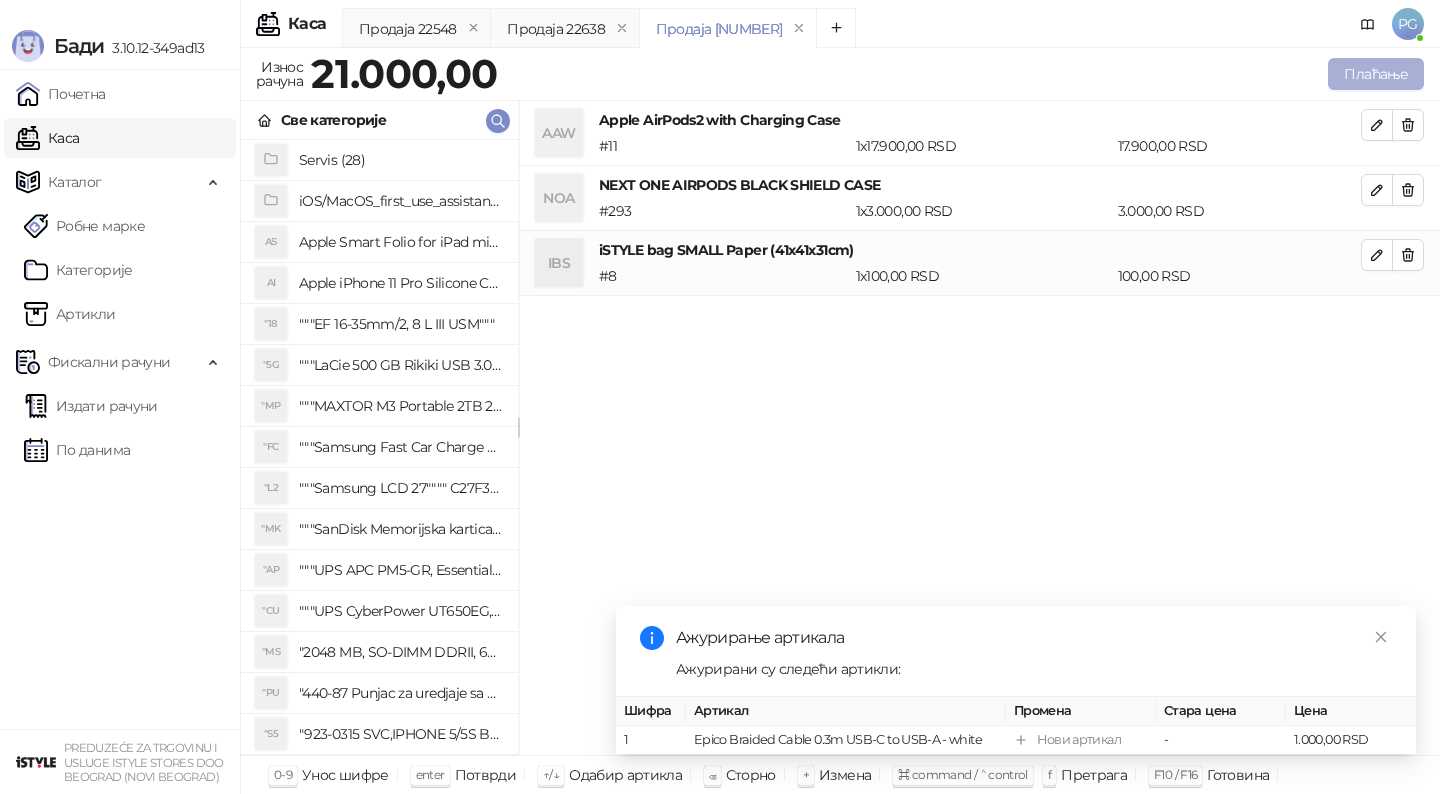 click on "Плаћање" at bounding box center [1376, 74] 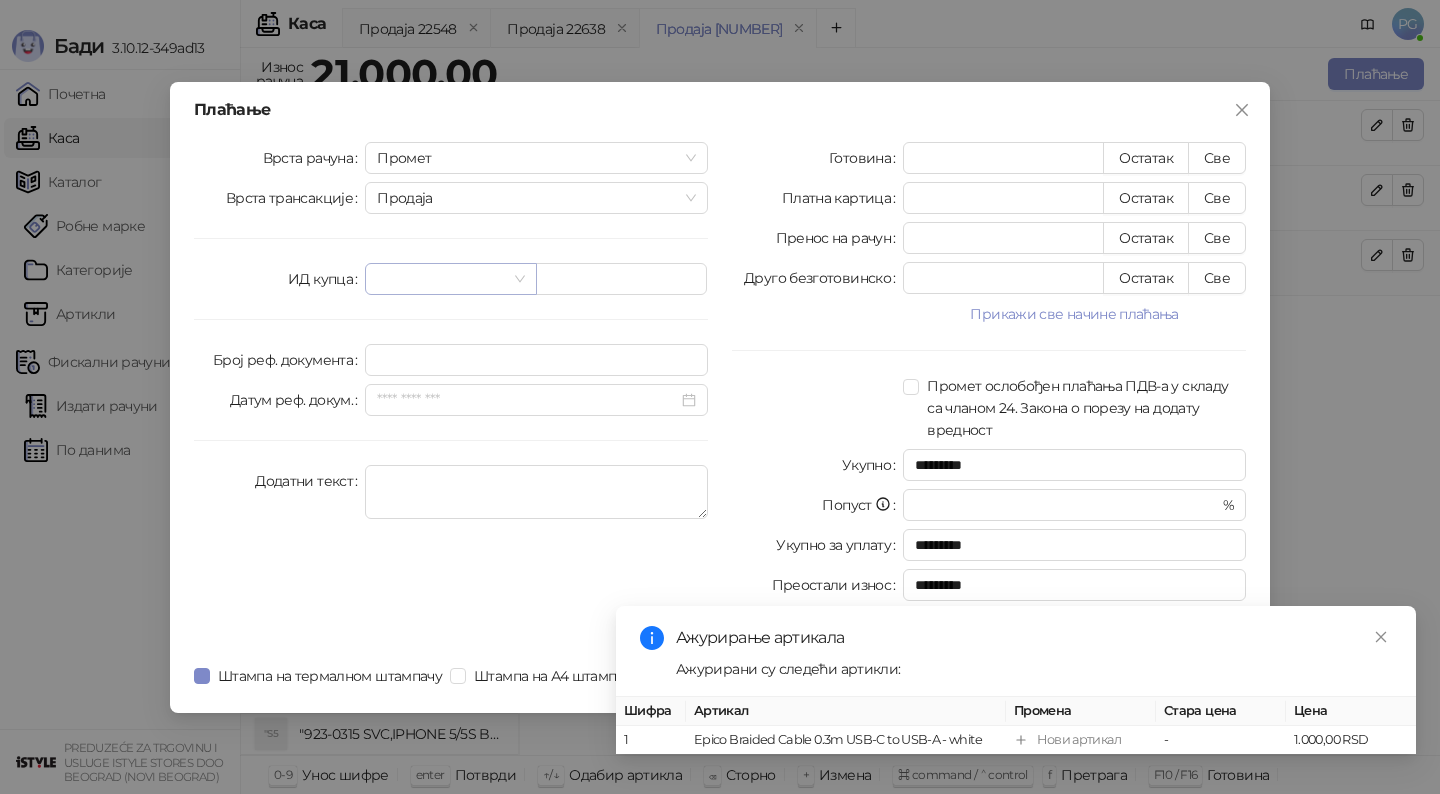 click at bounding box center [441, 279] 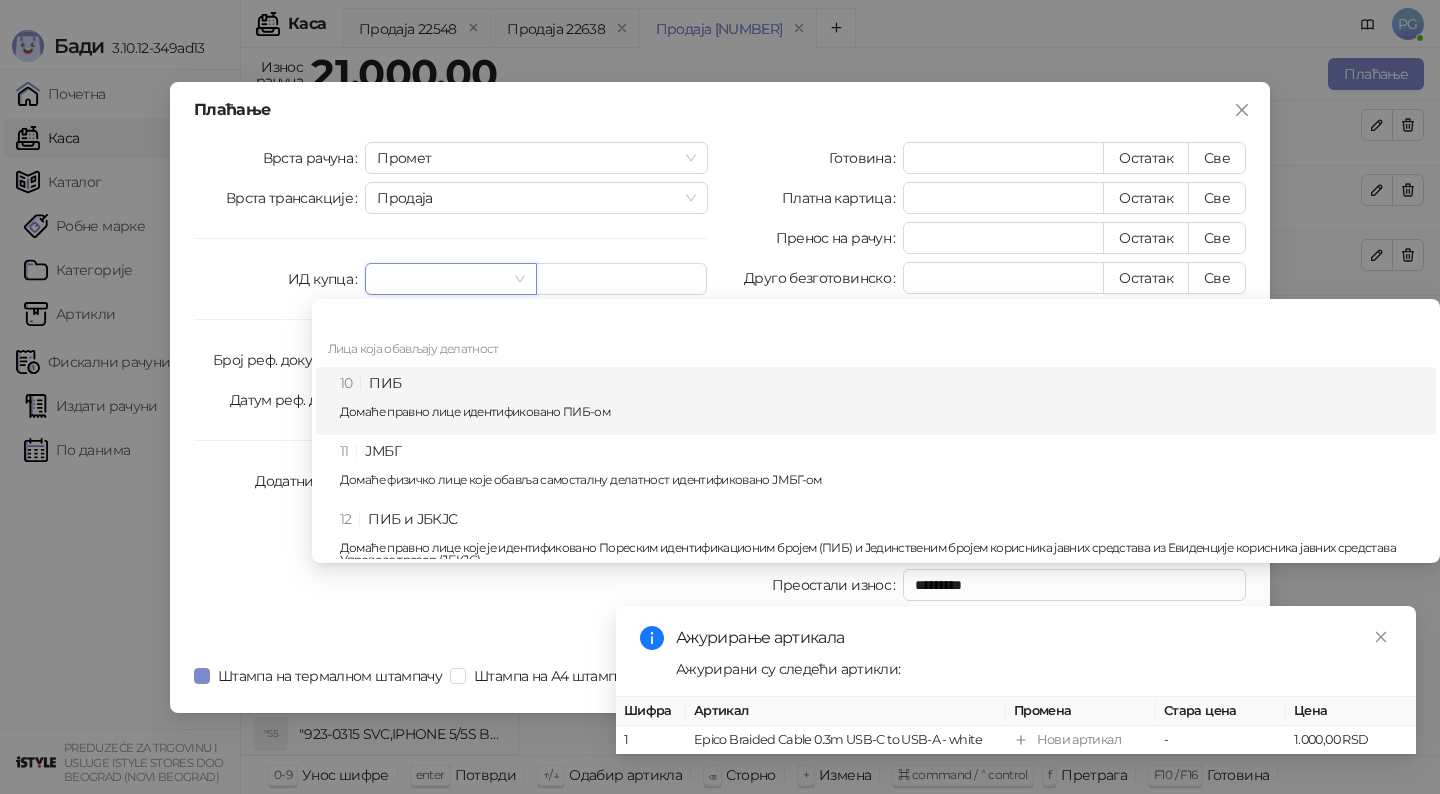 click on "Домаће правно лице идентификовано ПИБ-ом" at bounding box center [882, 412] 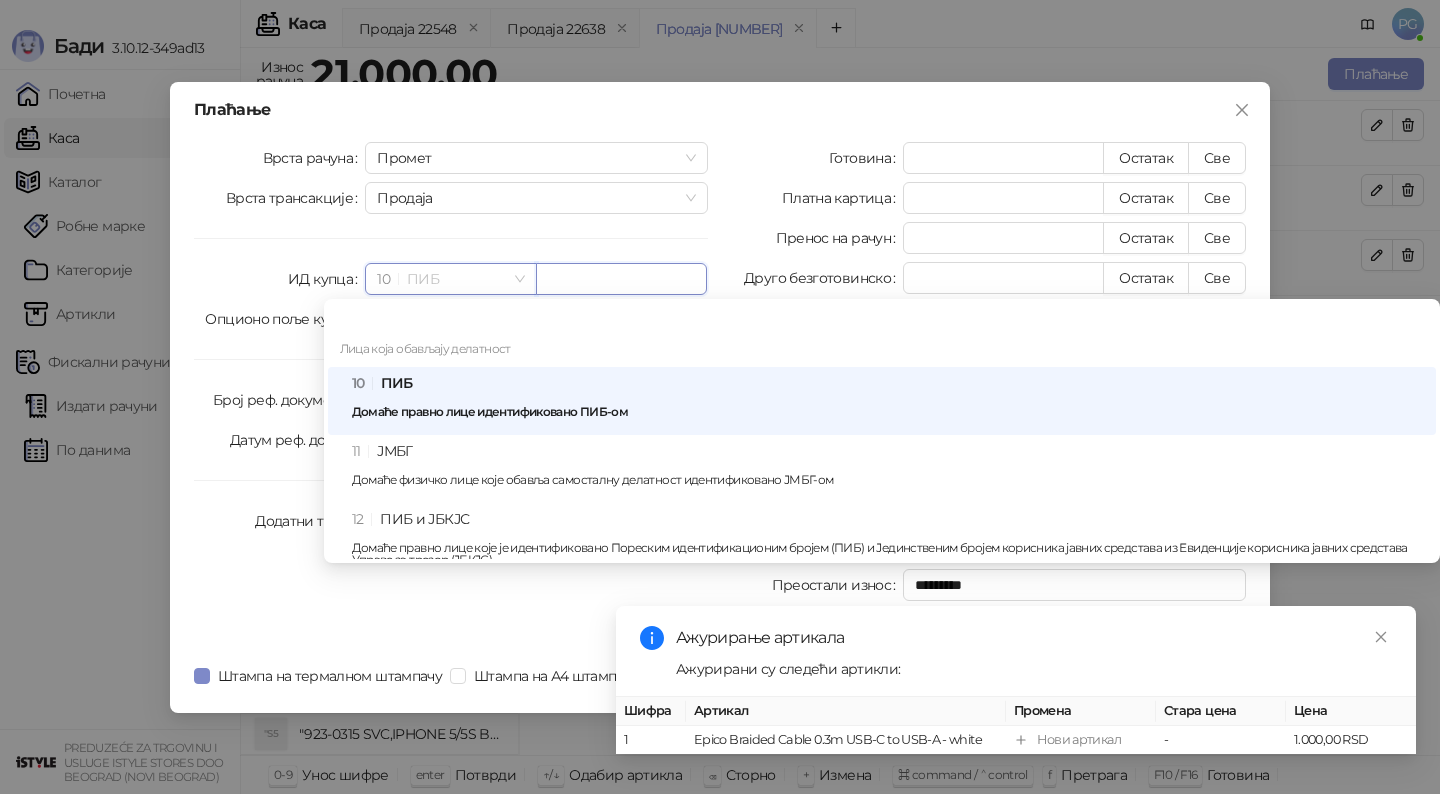 click at bounding box center [621, 279] 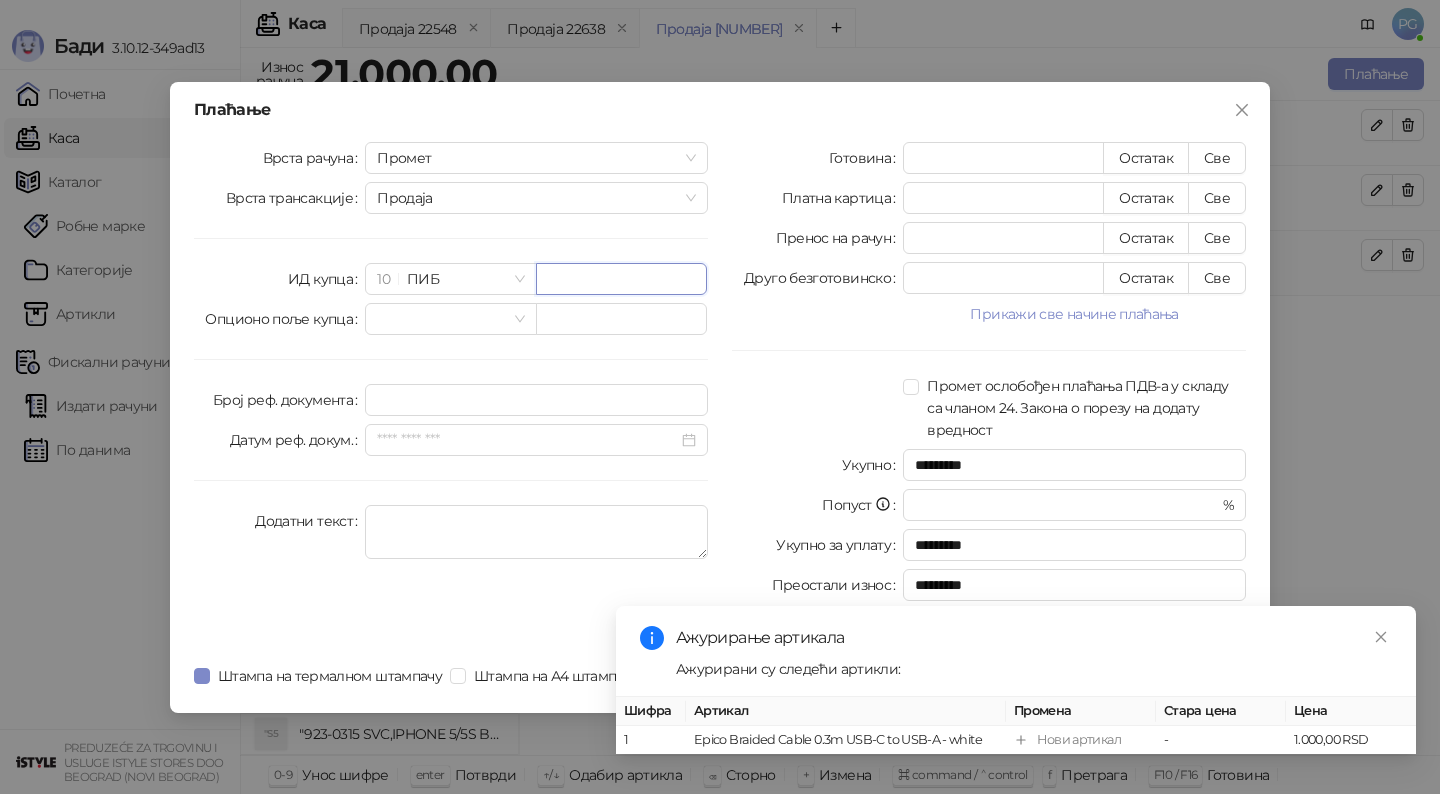 paste on "*********" 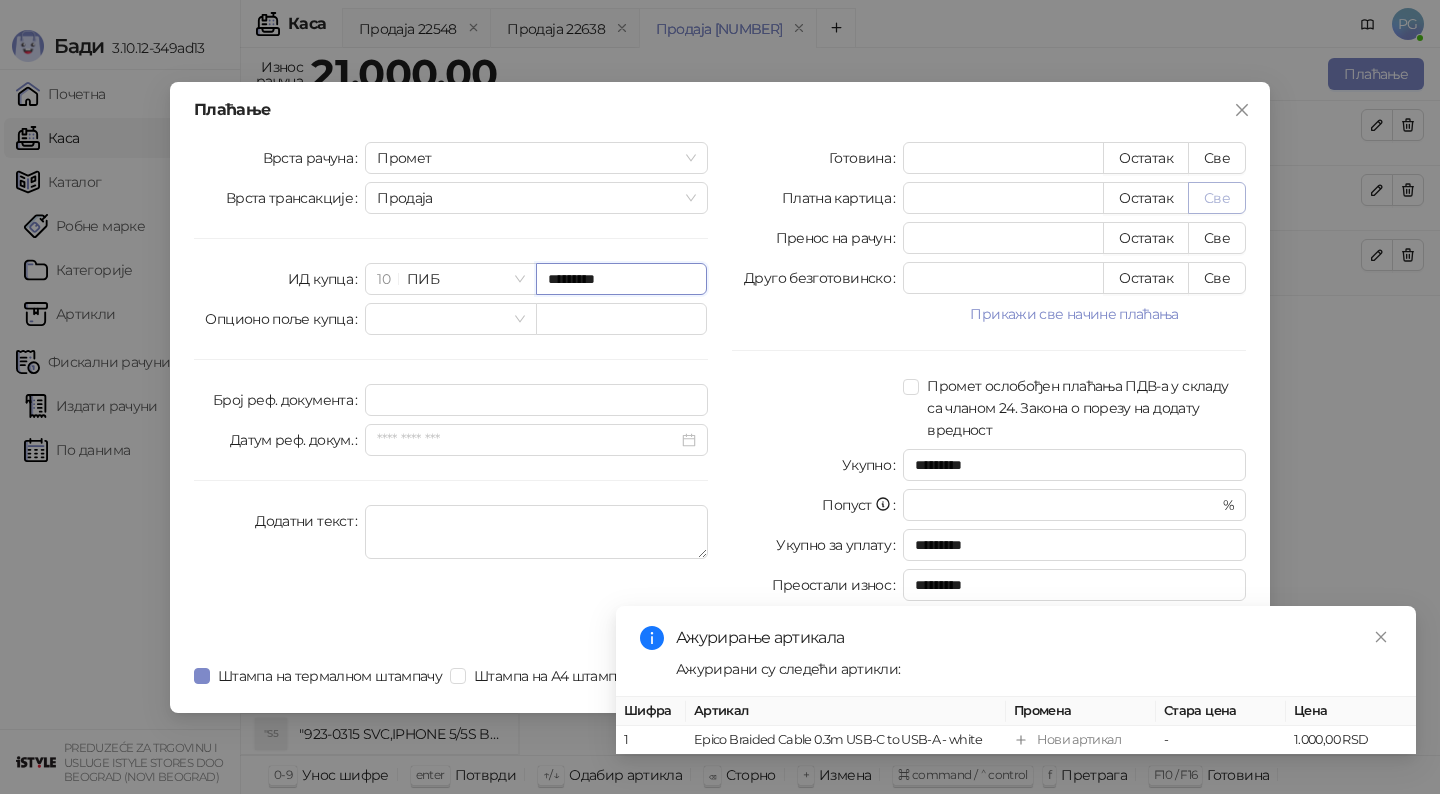 type on "*********" 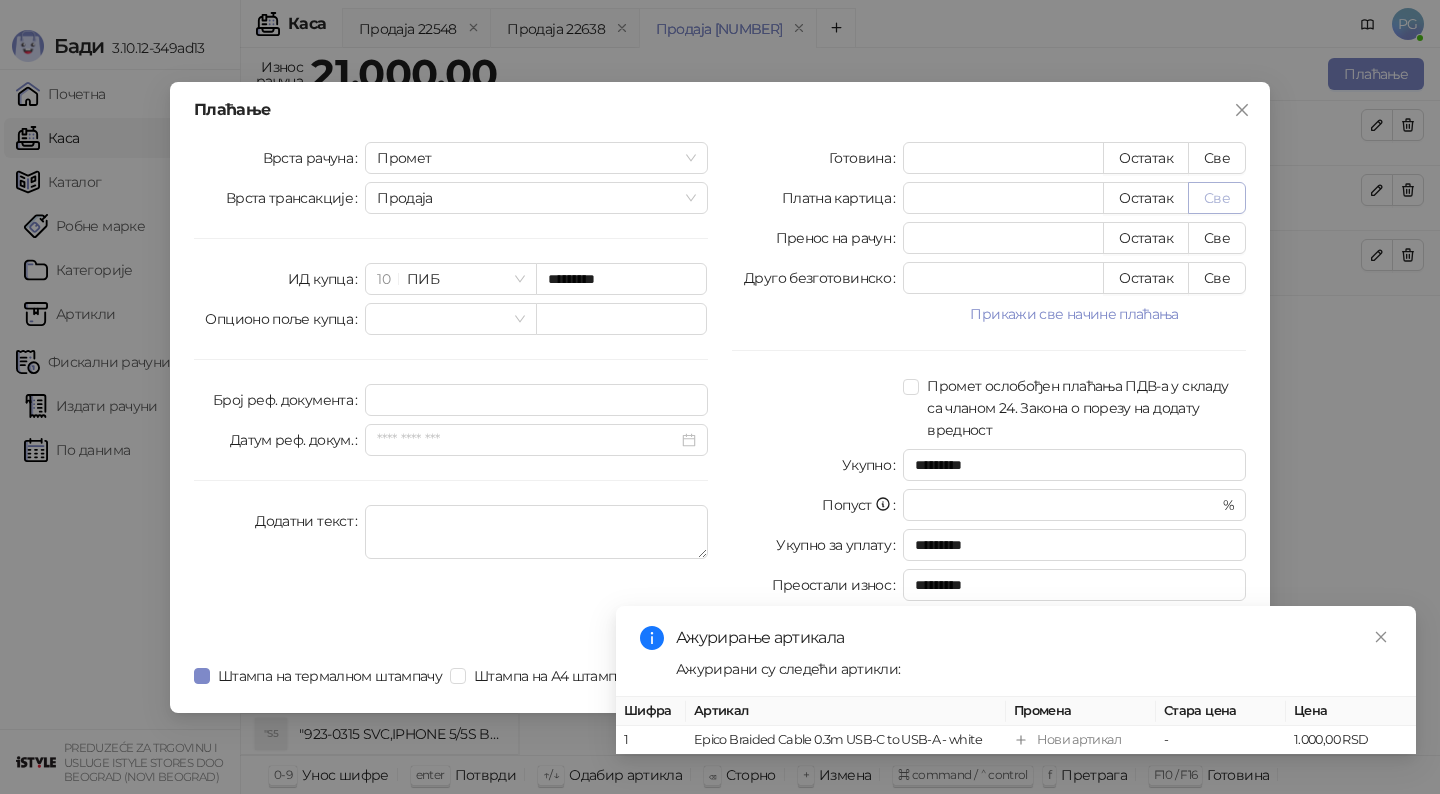 click on "Све" at bounding box center (1217, 198) 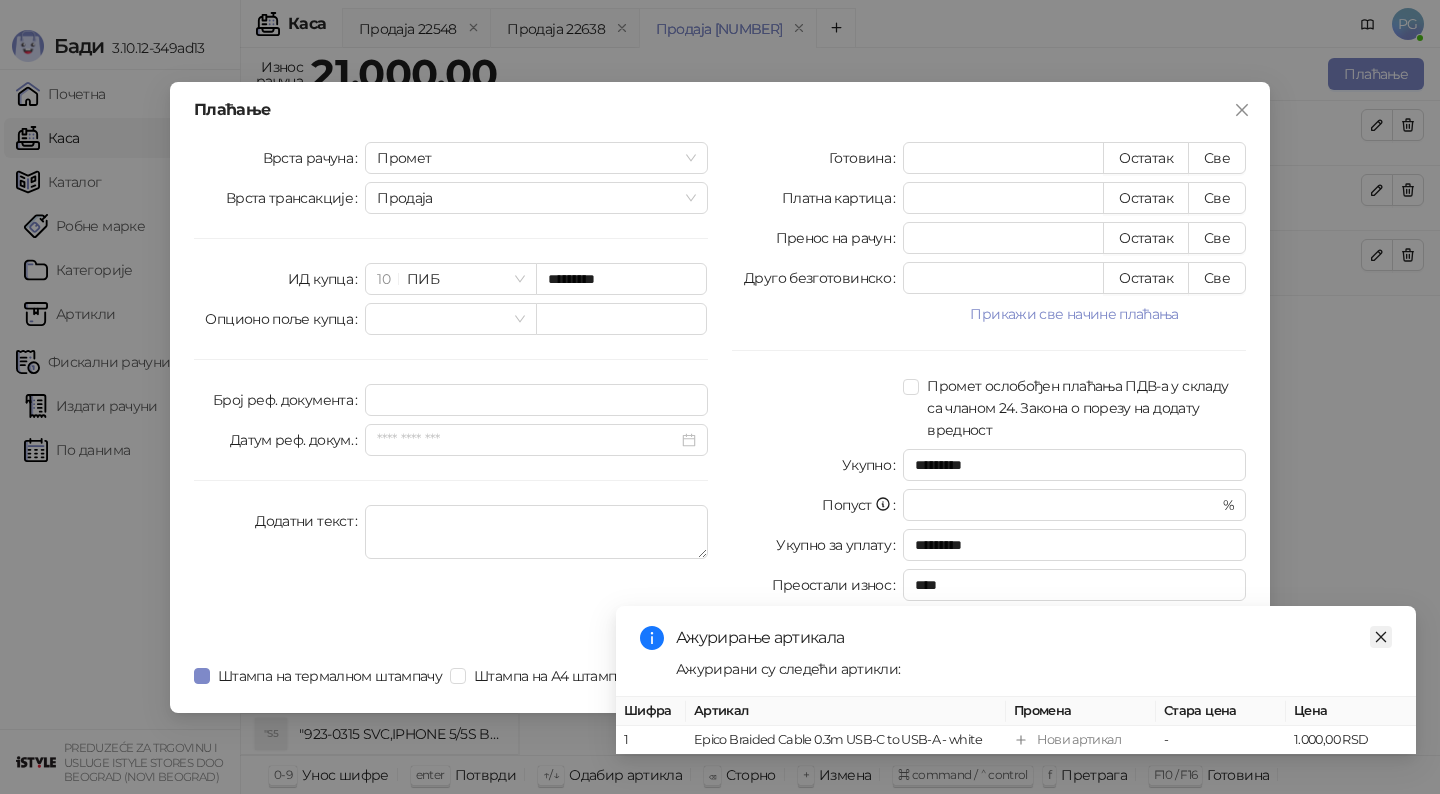 click 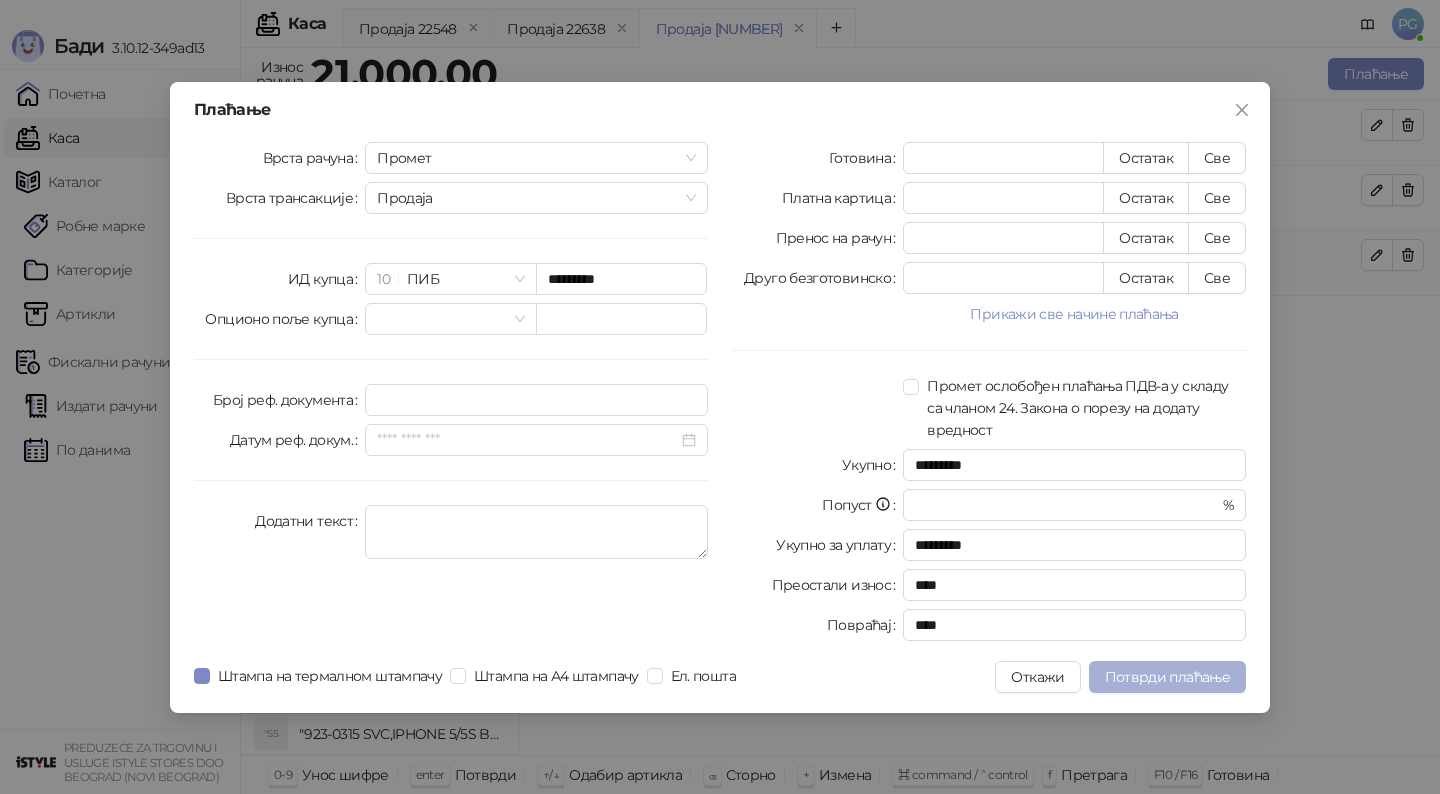 click on "Потврди плаћање" at bounding box center [1167, 677] 